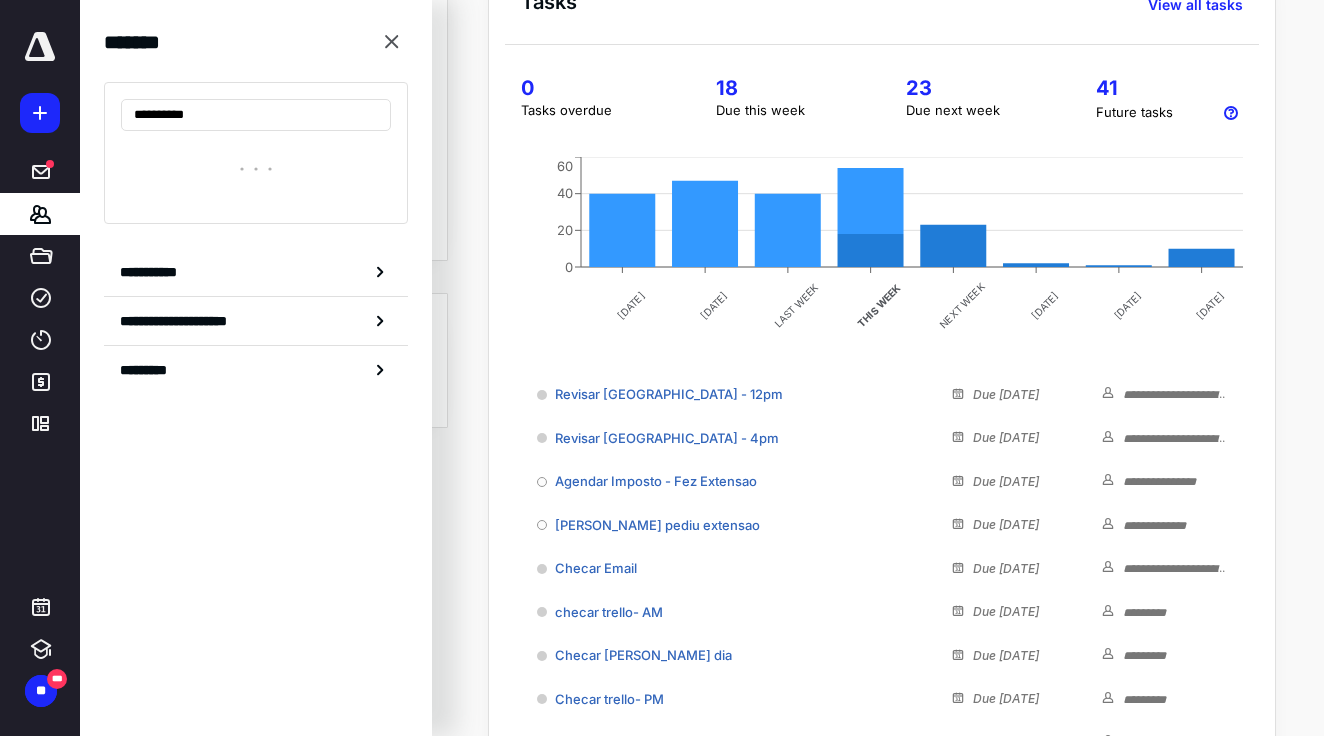 scroll, scrollTop: 0, scrollLeft: 0, axis: both 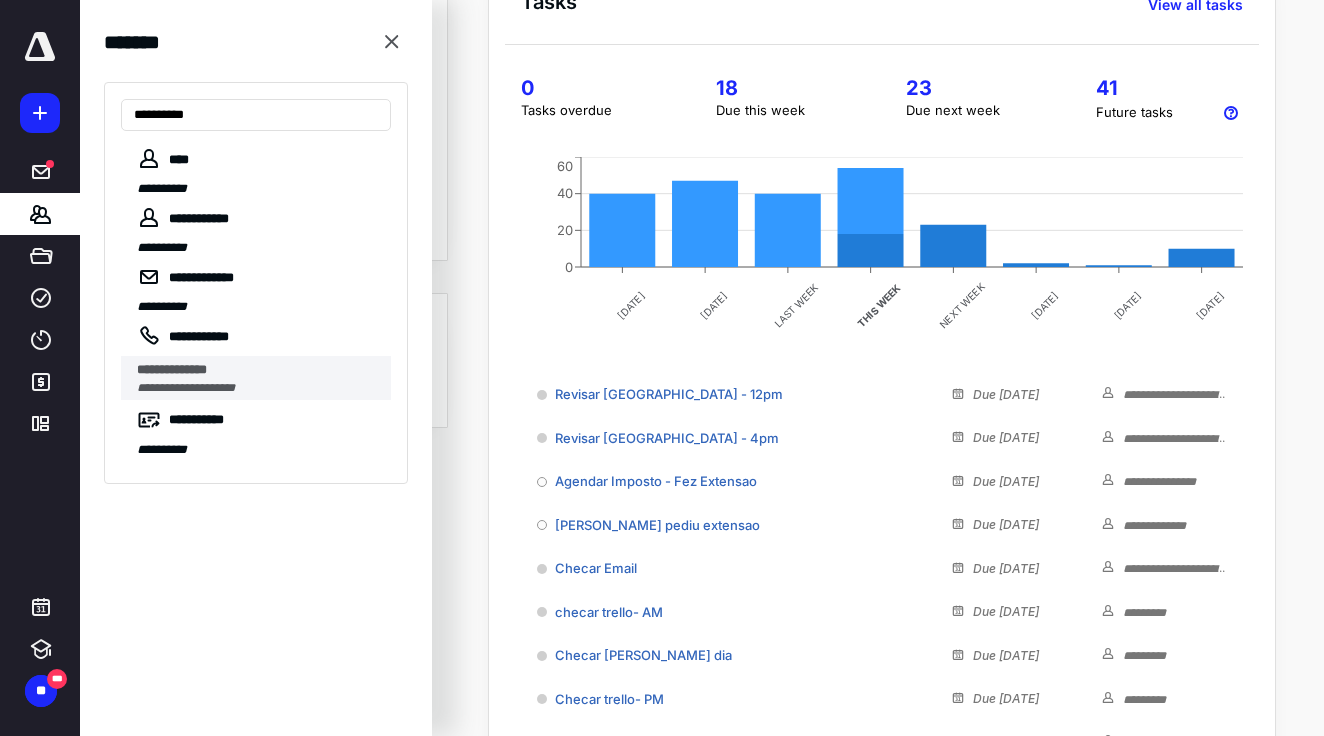 type on "**********" 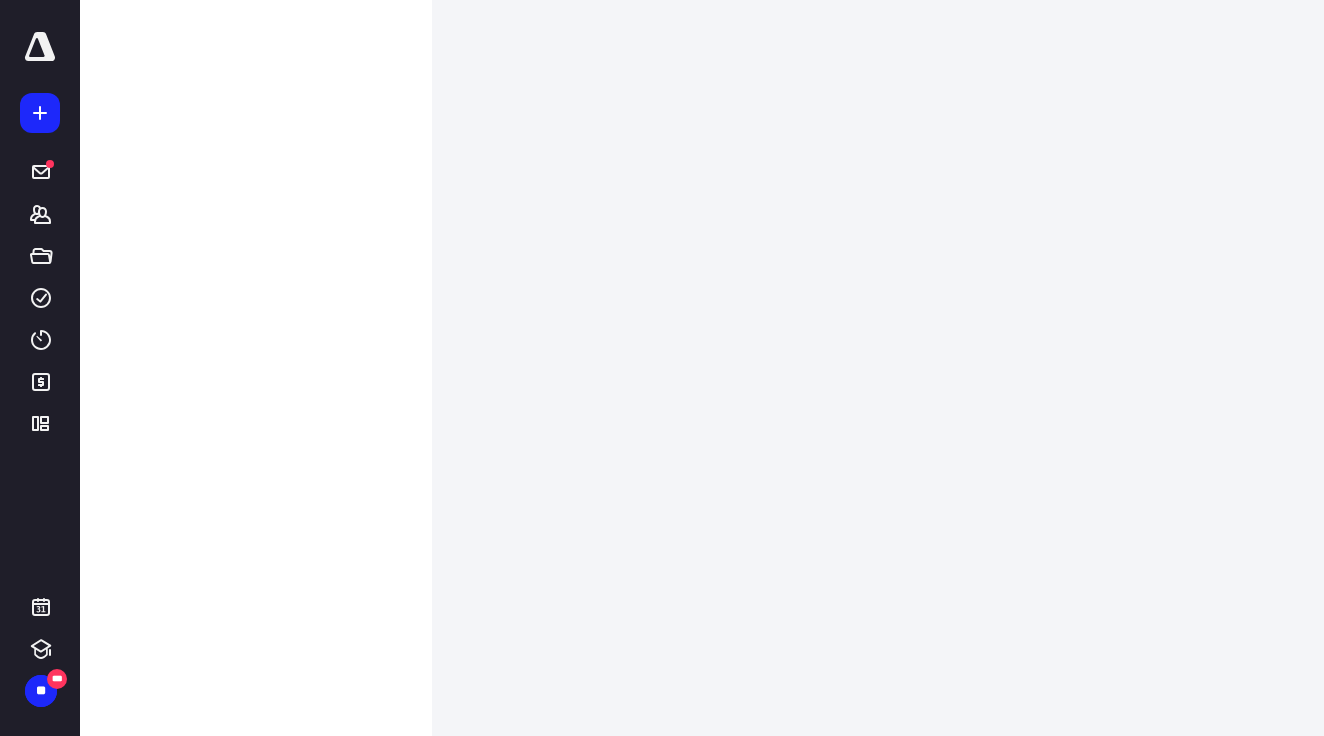scroll, scrollTop: 0, scrollLeft: 0, axis: both 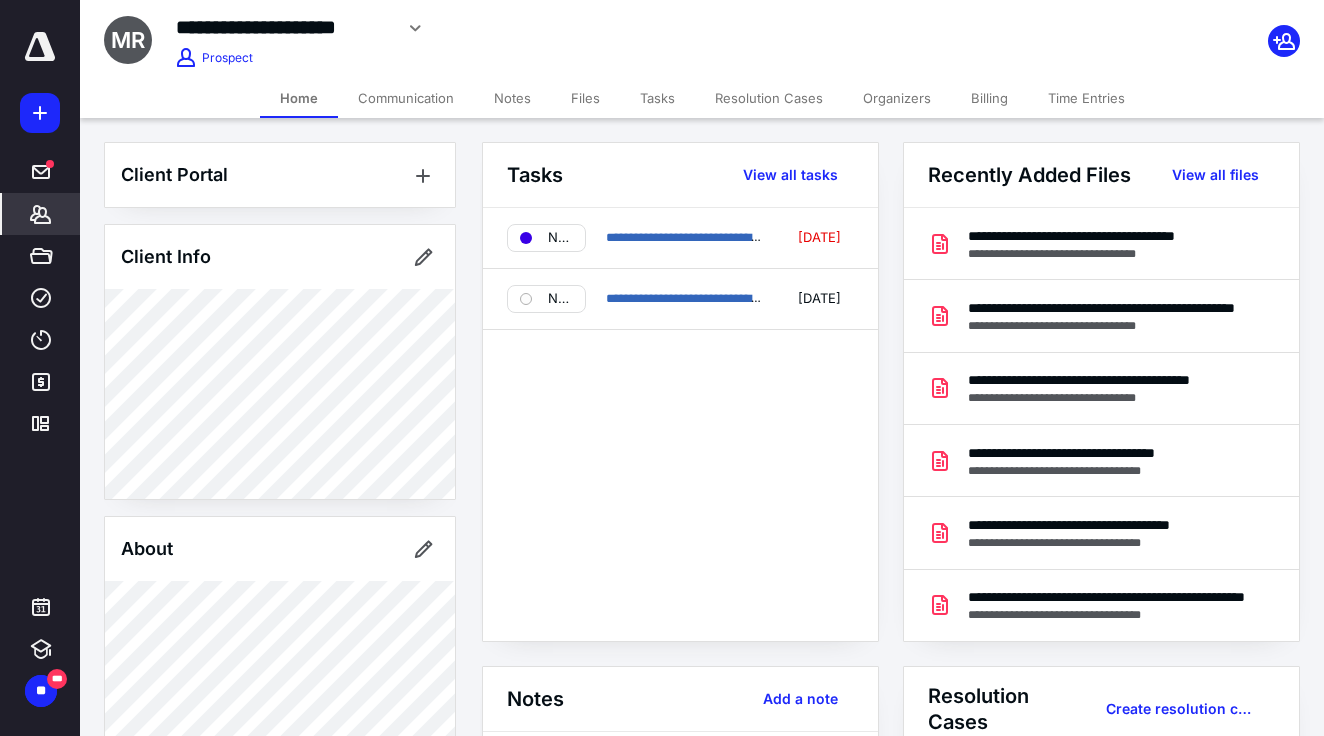 click on "Notes" at bounding box center (512, 98) 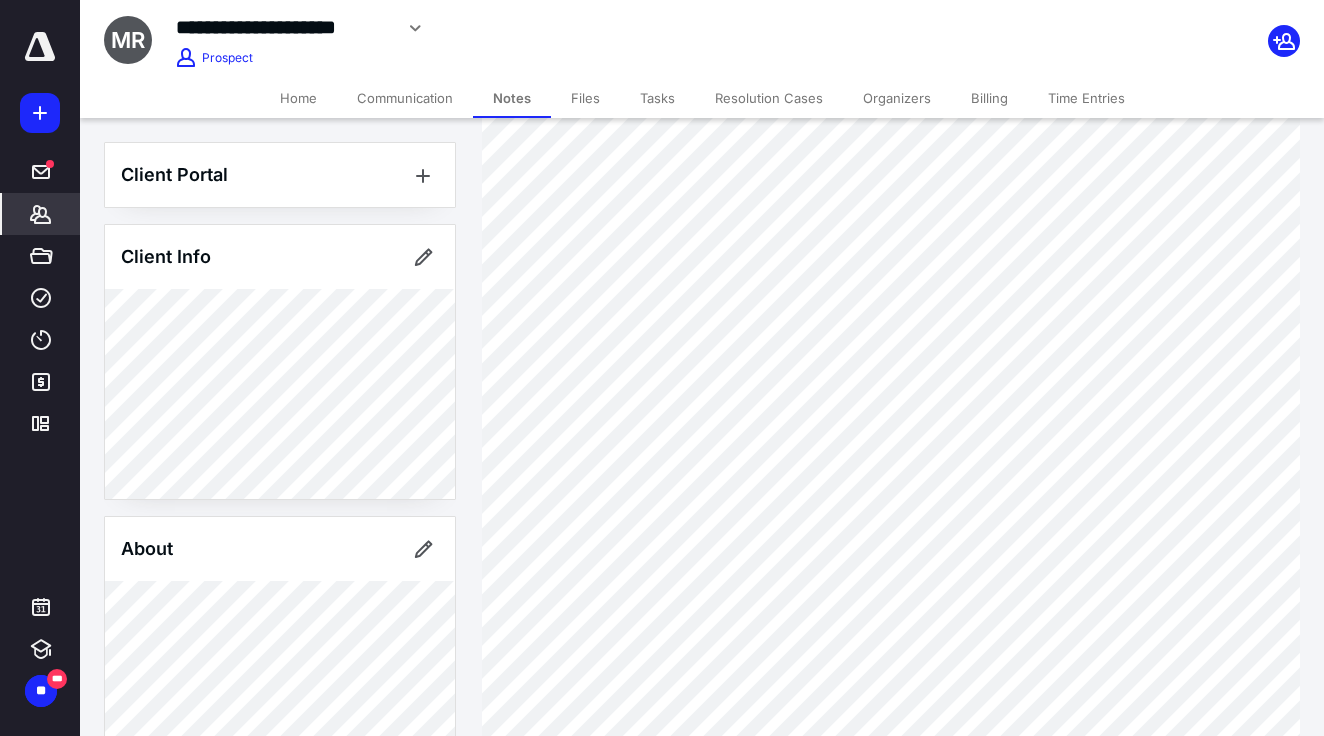 scroll, scrollTop: 316, scrollLeft: 0, axis: vertical 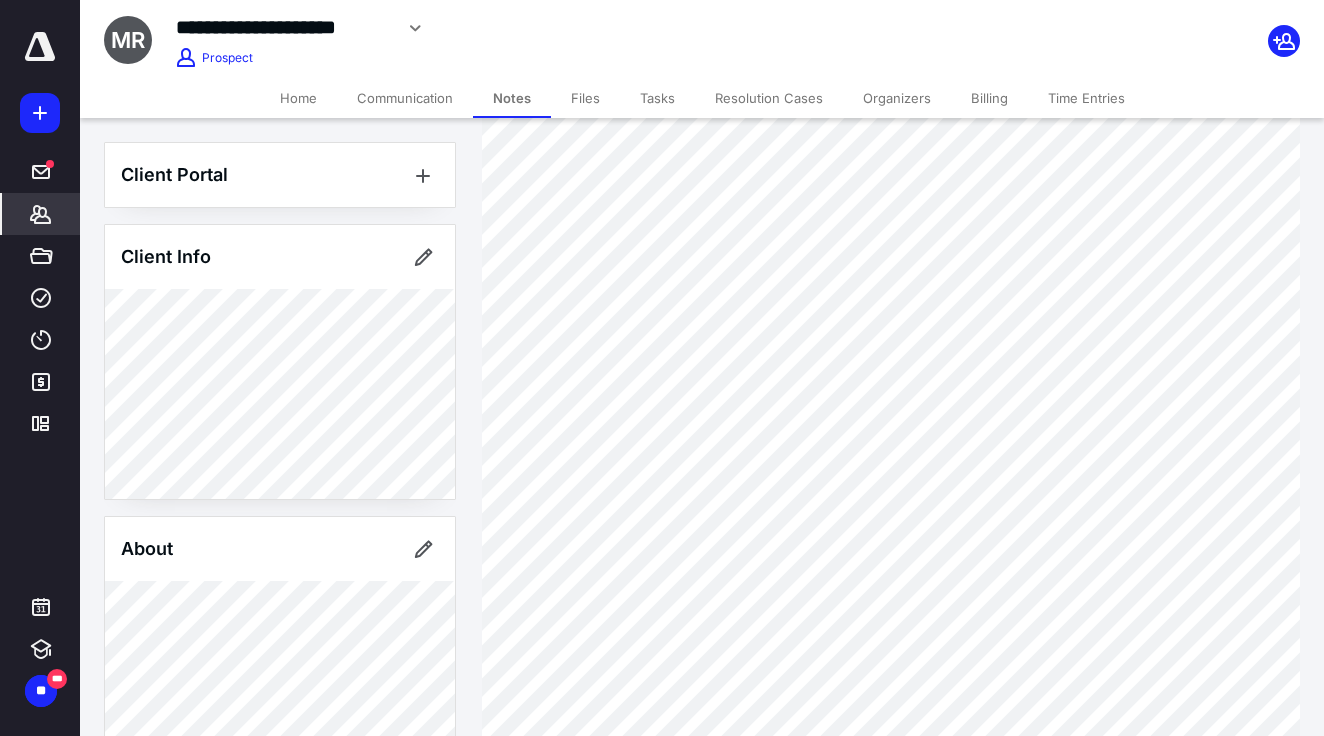 click on "**********" at bounding box center (500, 35) 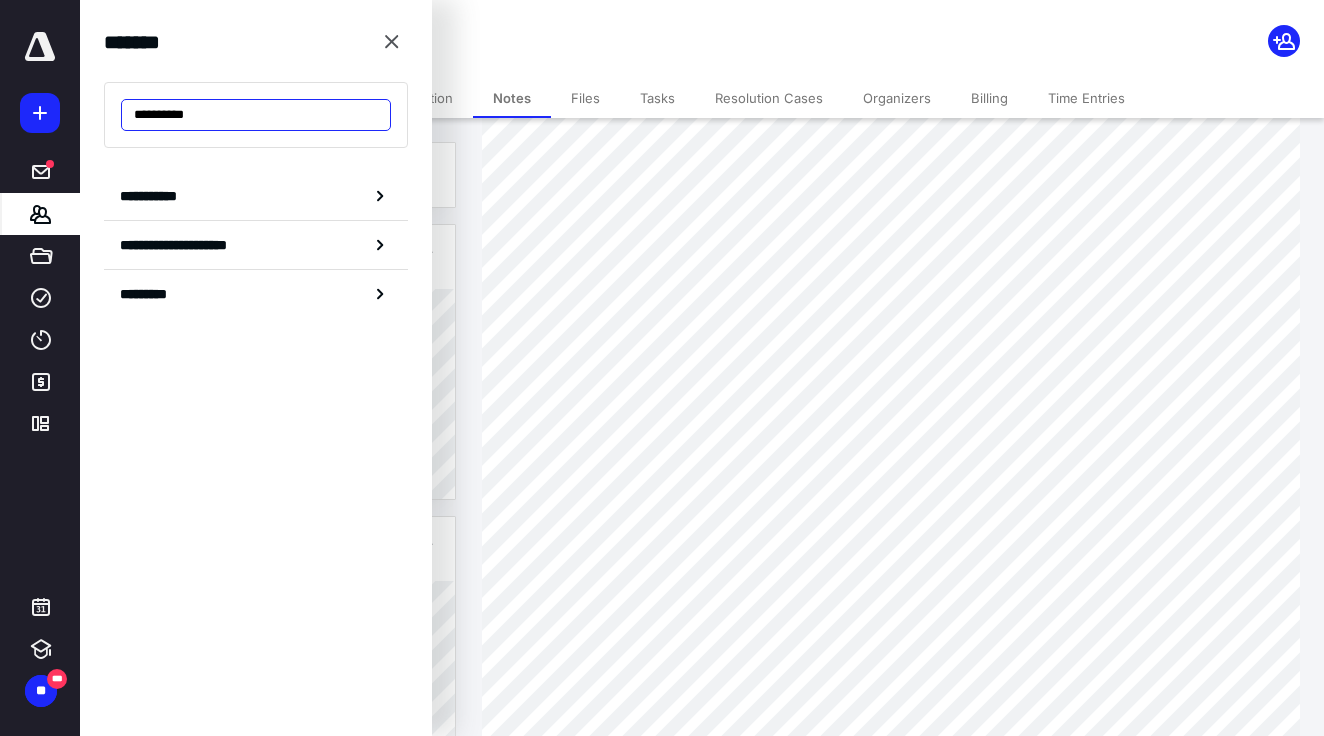 type on "**********" 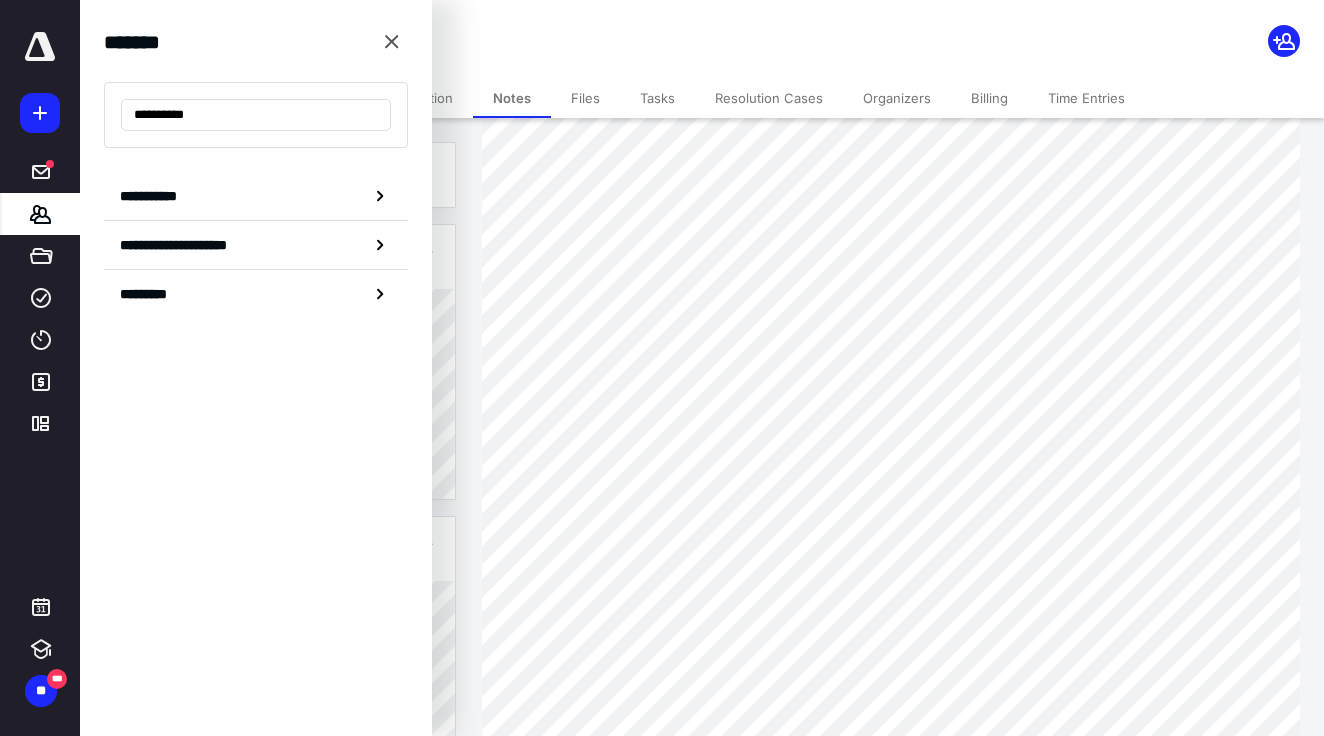 click on "**********" at bounding box center [535, 28] 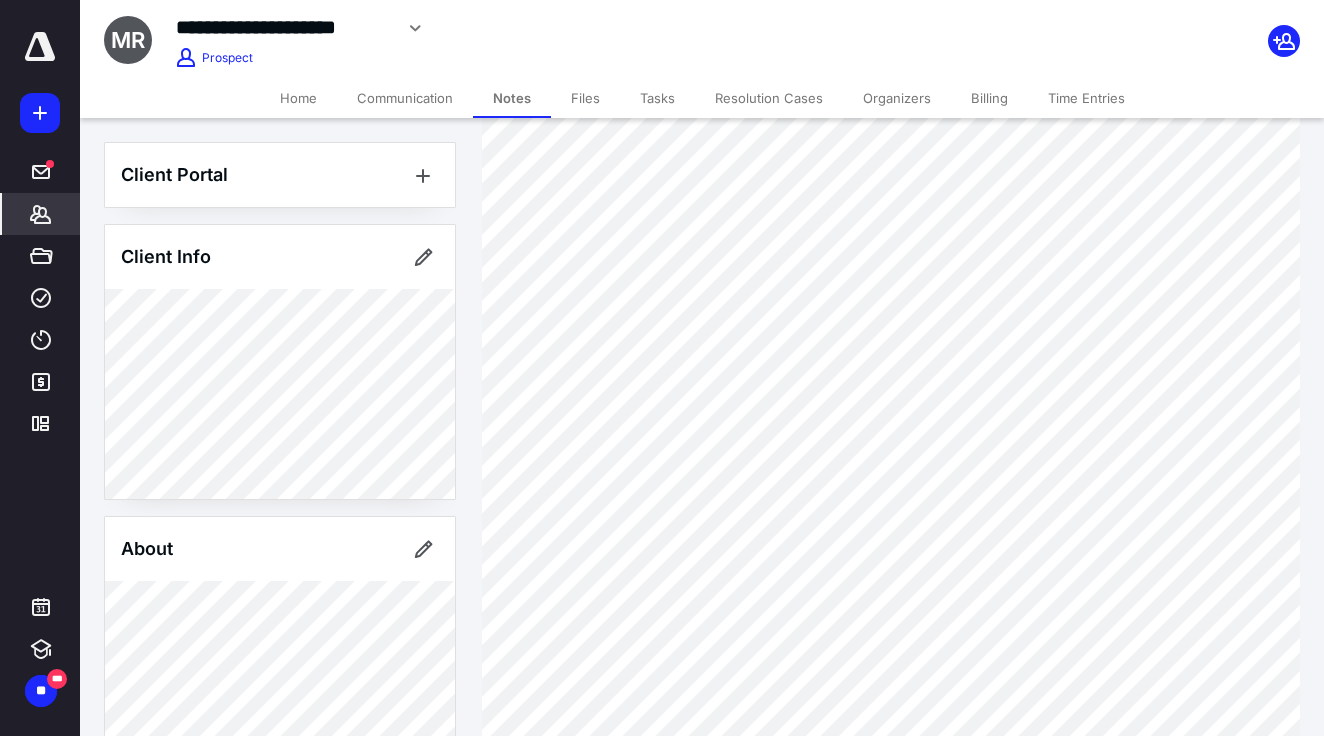 click on "*******" at bounding box center (41, 214) 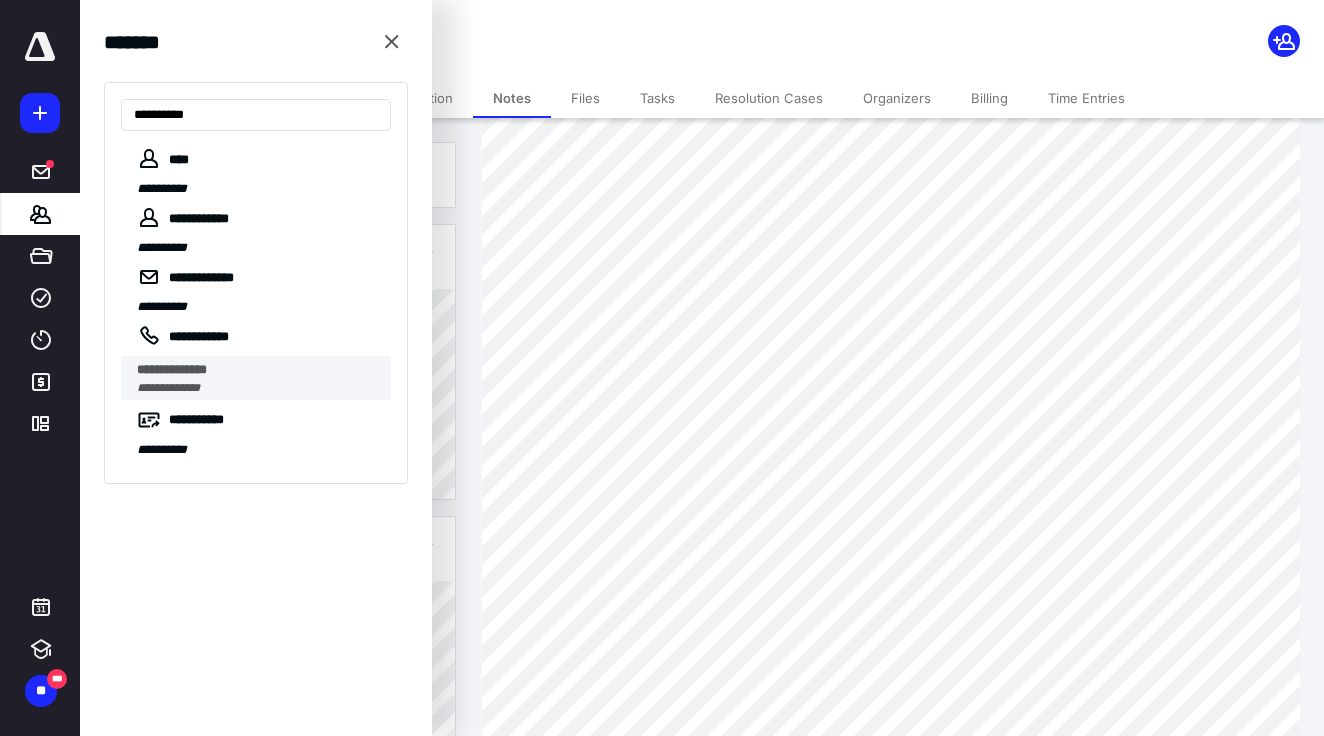 type on "**********" 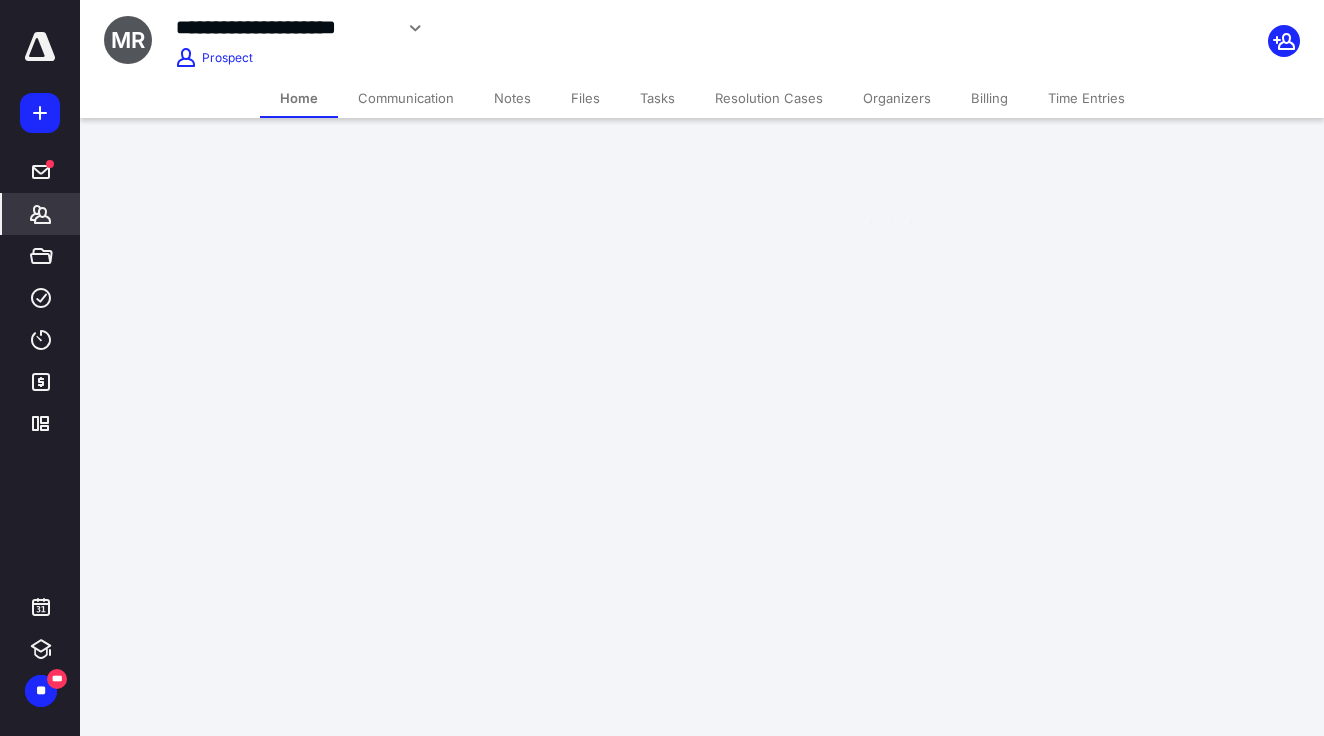 scroll, scrollTop: 0, scrollLeft: 0, axis: both 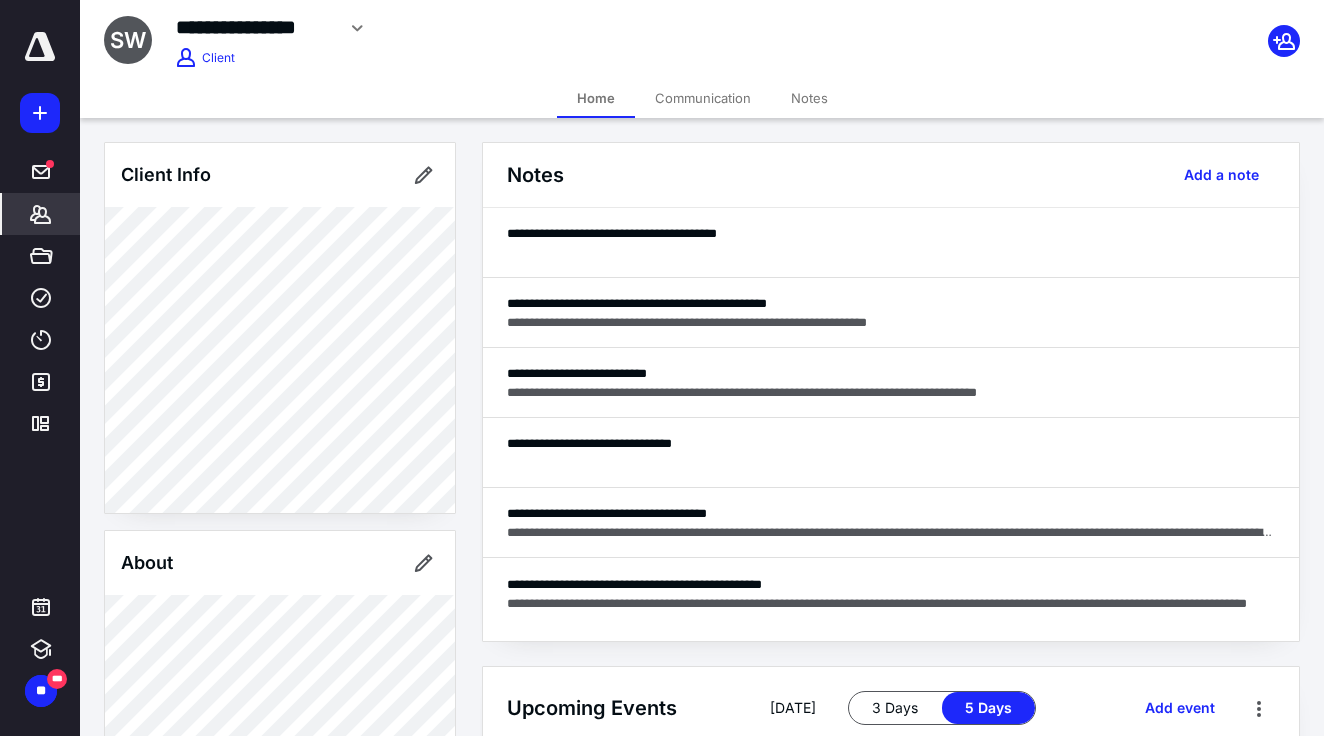 click on "Notes" at bounding box center [809, 98] 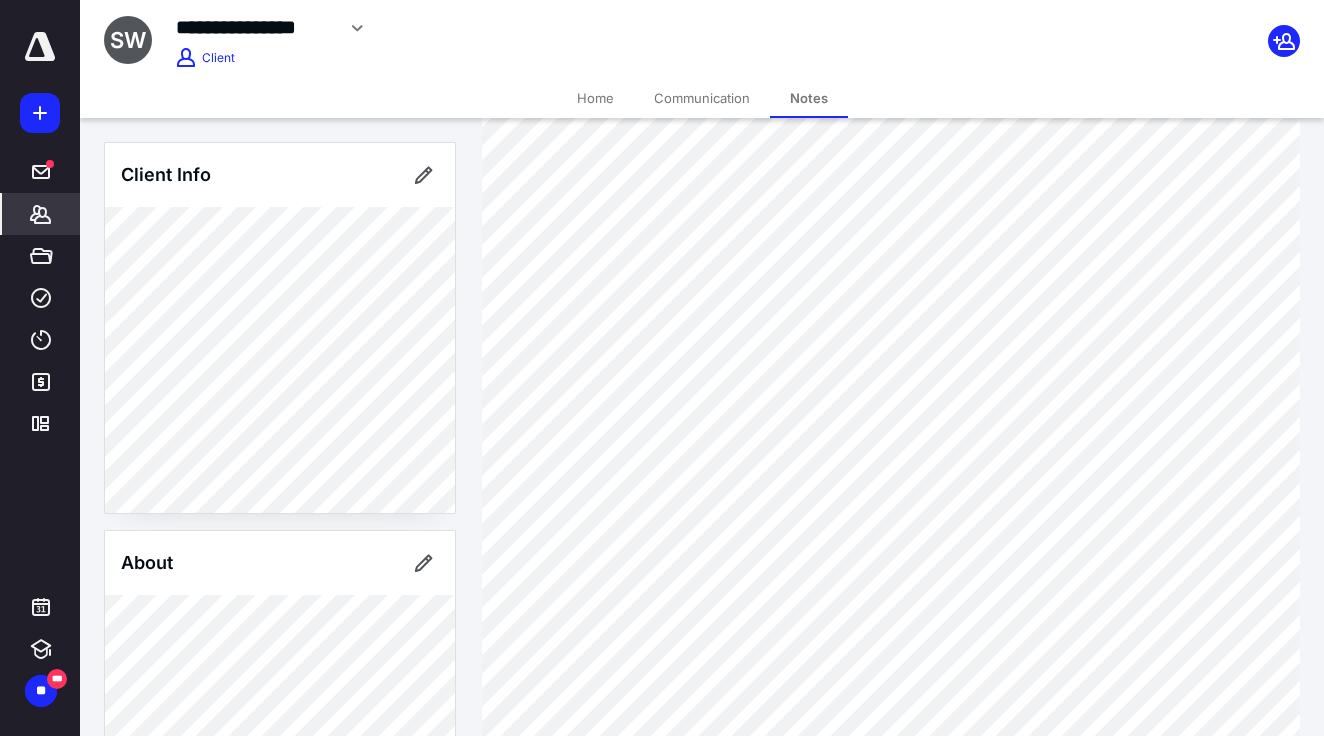 scroll, scrollTop: 416, scrollLeft: 0, axis: vertical 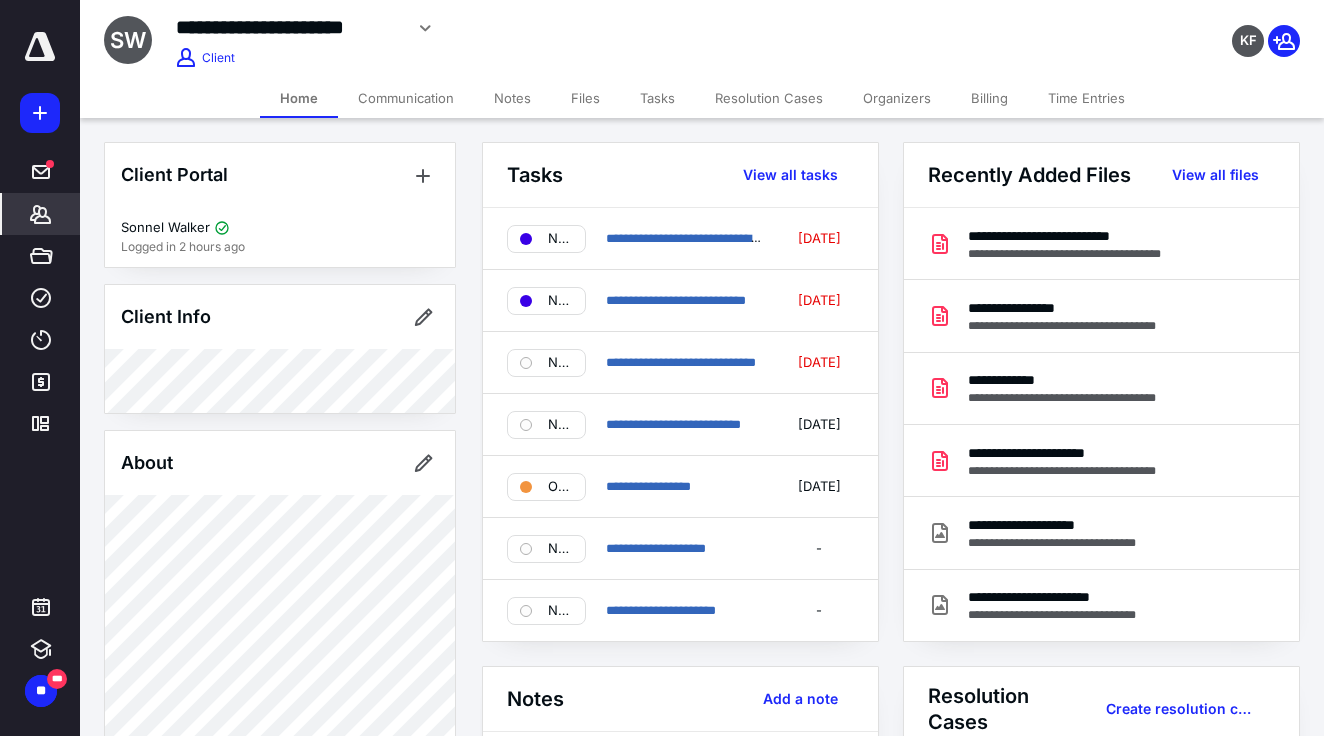 click on "Notes" at bounding box center (512, 98) 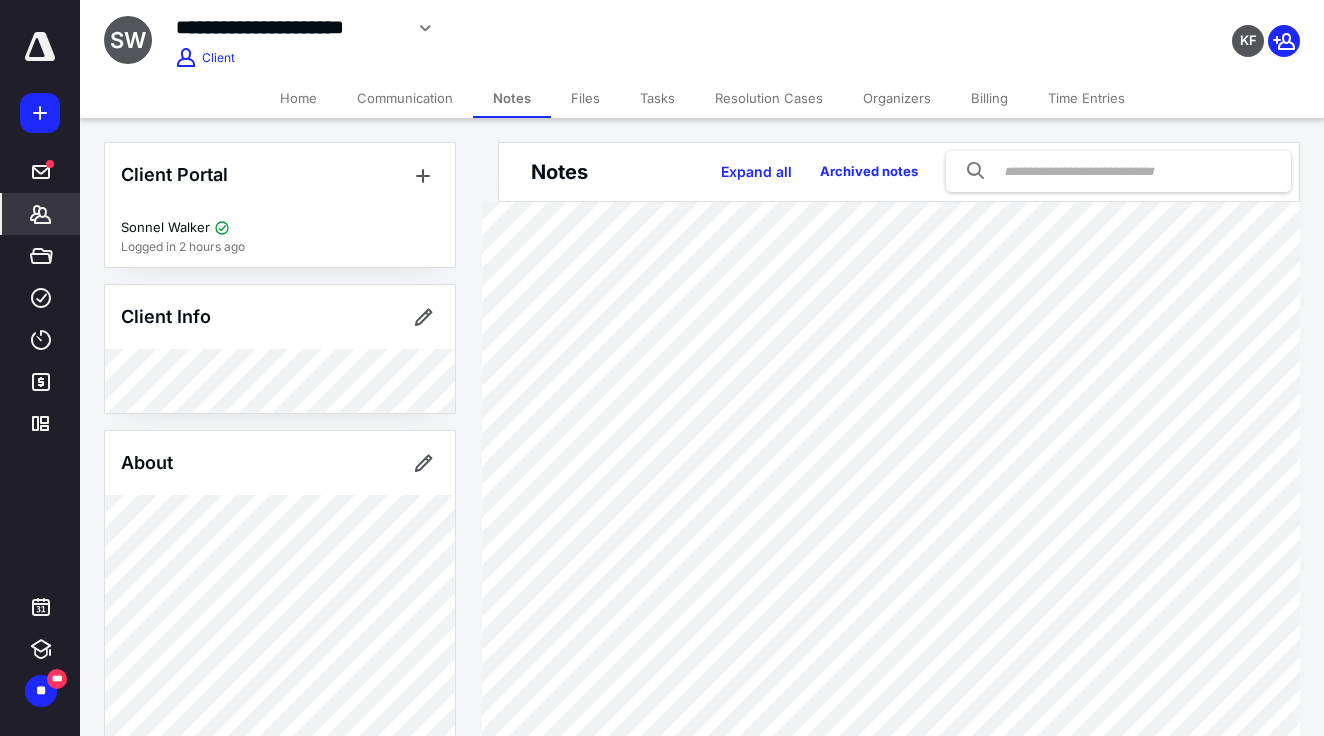 scroll, scrollTop: 3, scrollLeft: 0, axis: vertical 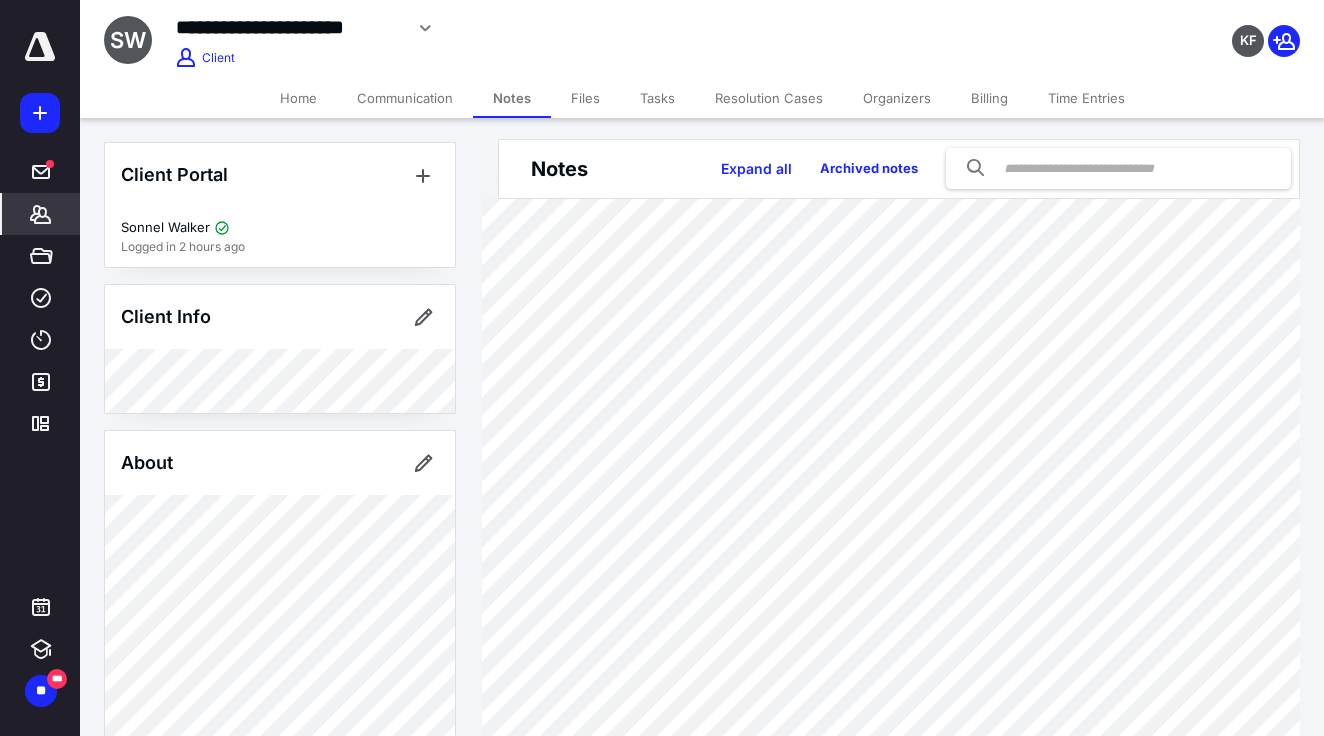 click 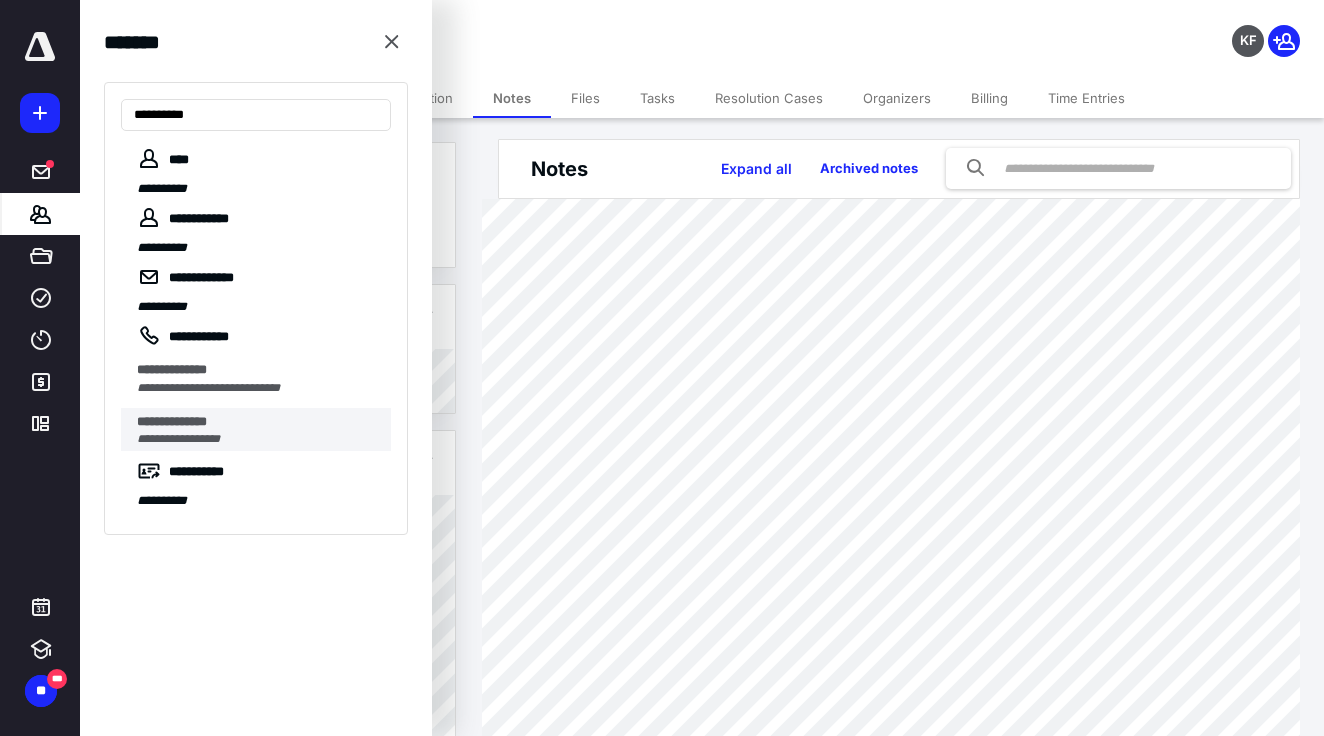 type on "**********" 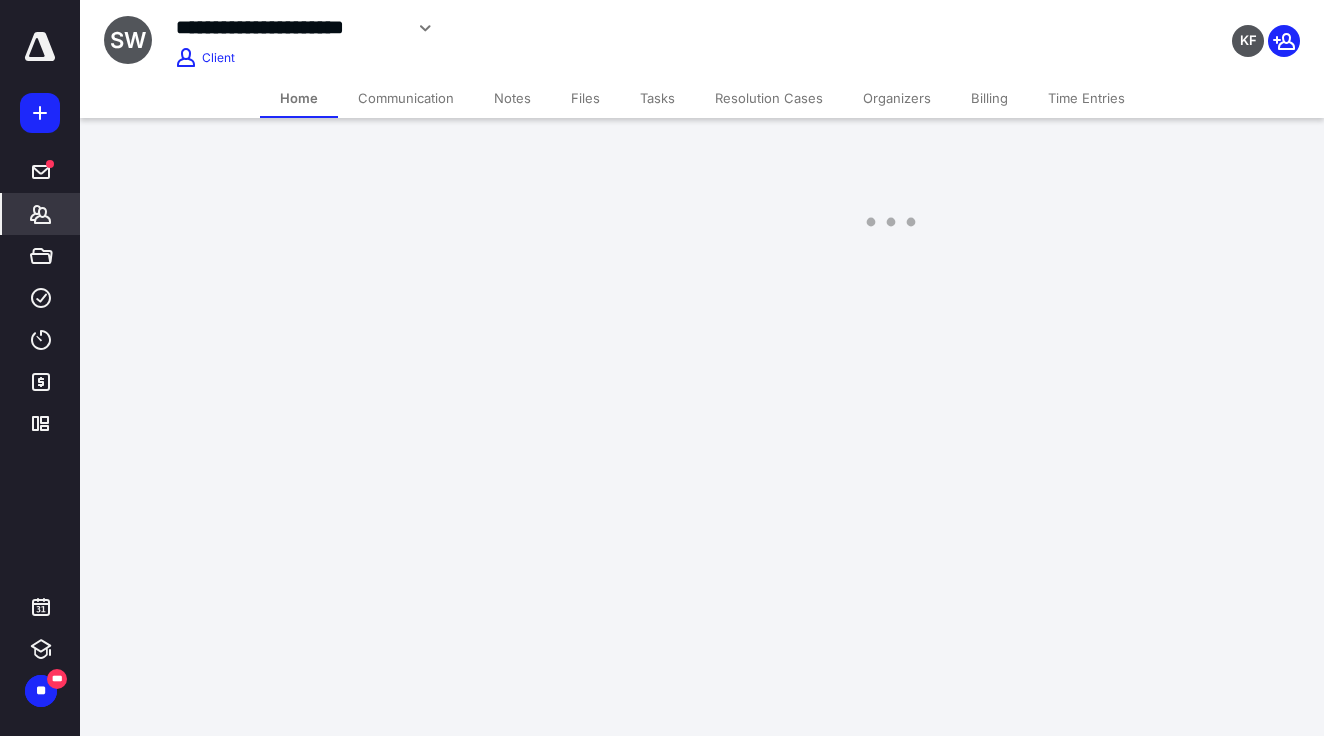 scroll, scrollTop: 0, scrollLeft: 0, axis: both 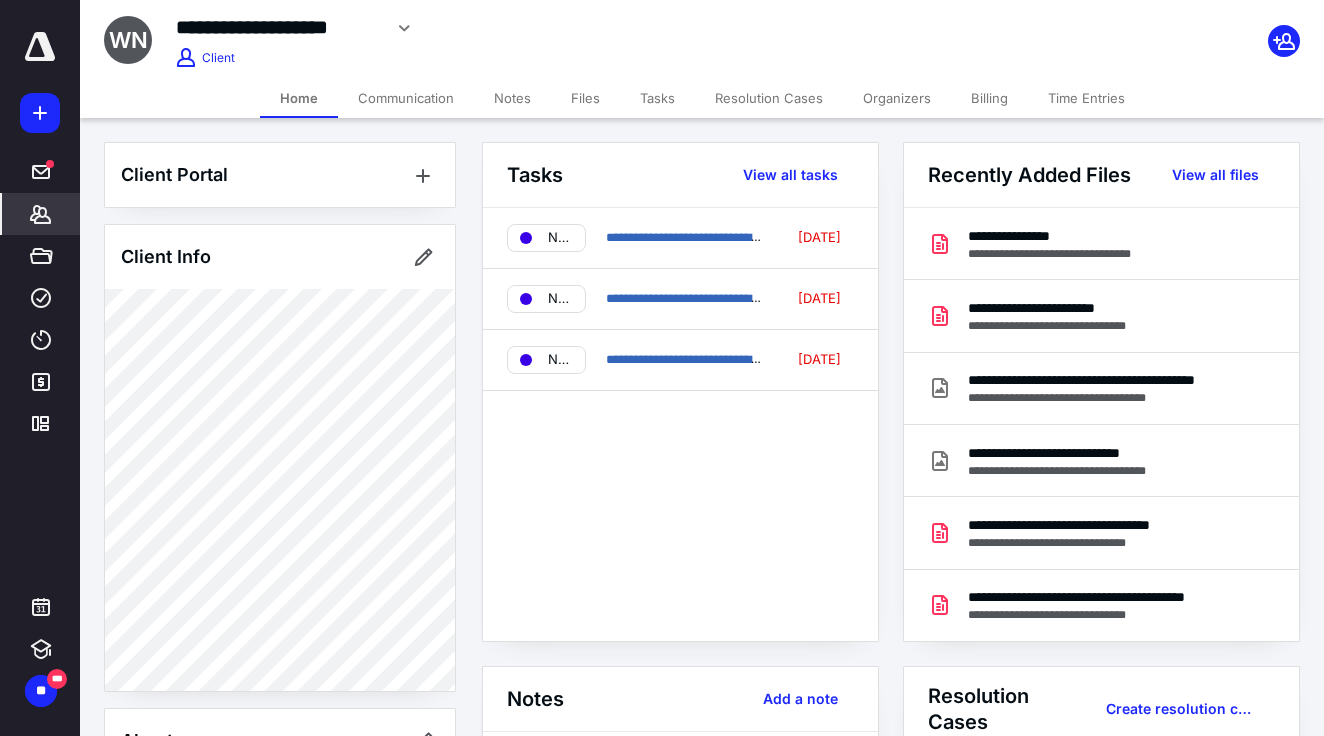 click on "Notes" at bounding box center (512, 98) 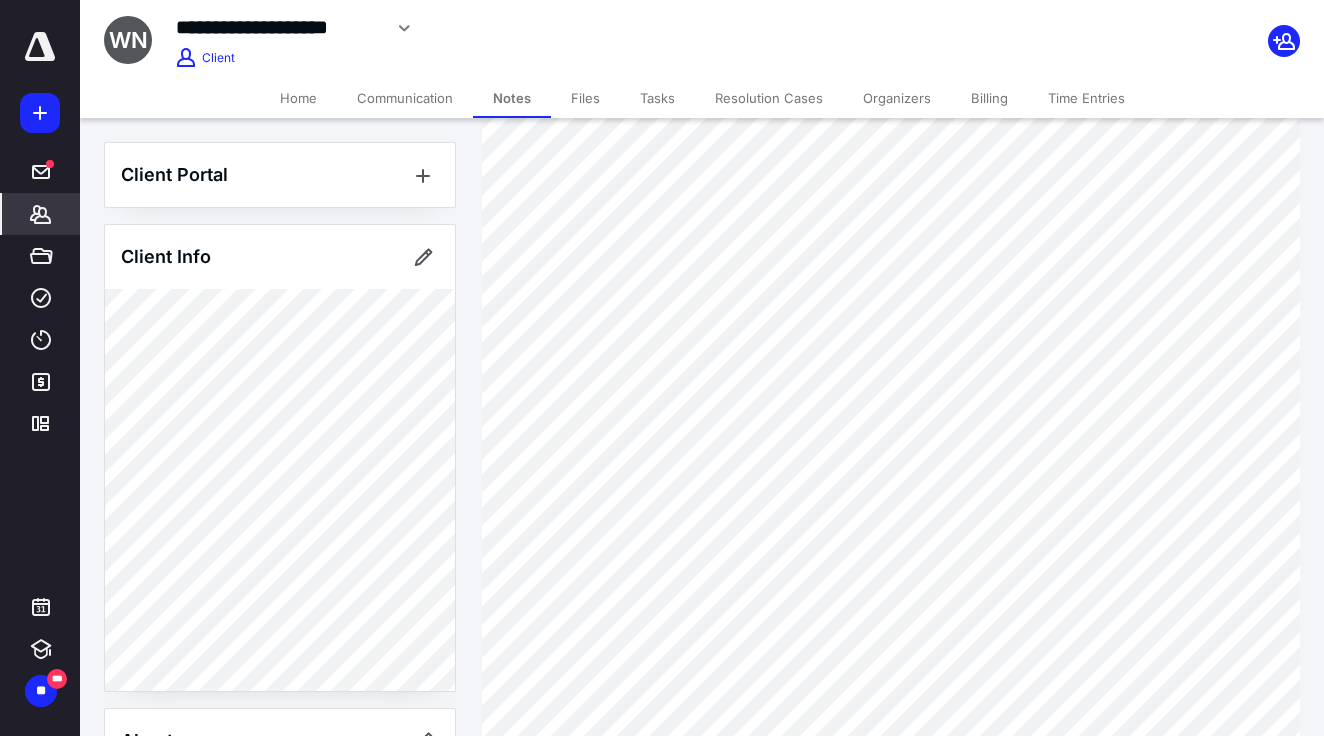 scroll, scrollTop: 409, scrollLeft: 0, axis: vertical 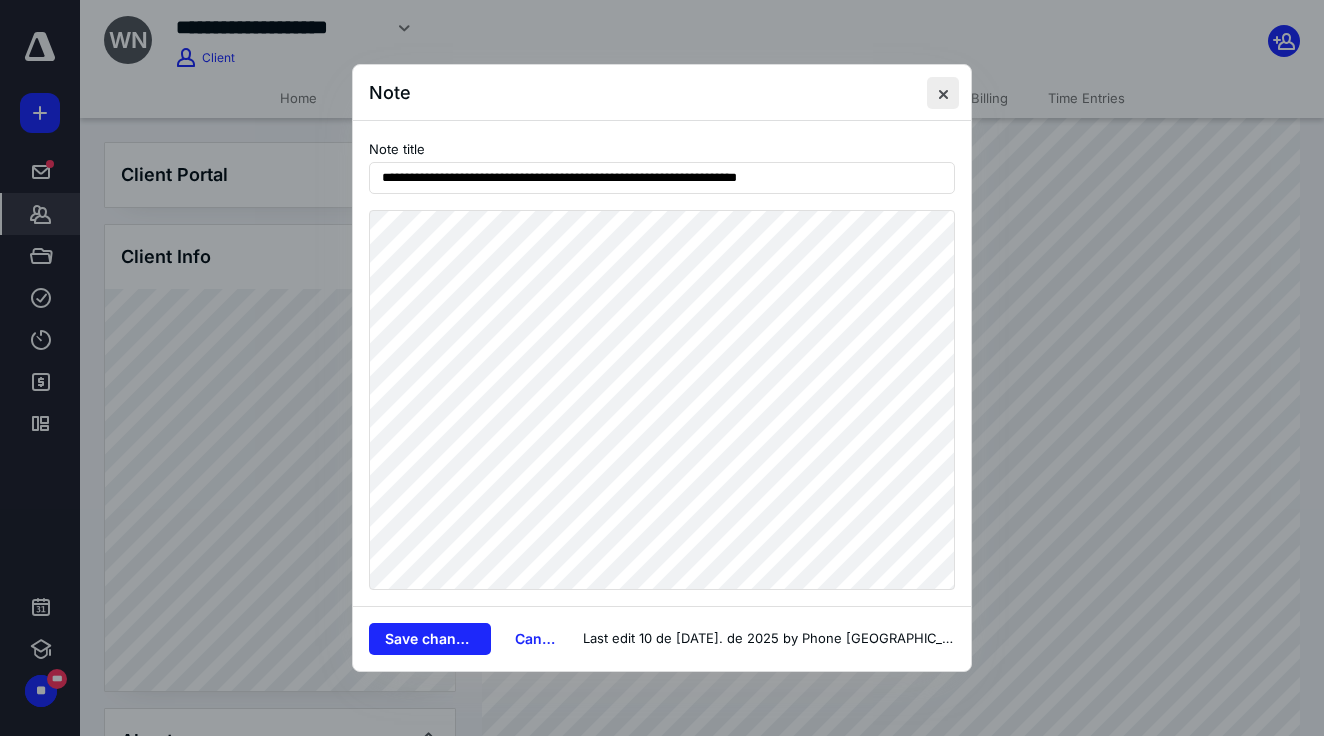 click at bounding box center [943, 93] 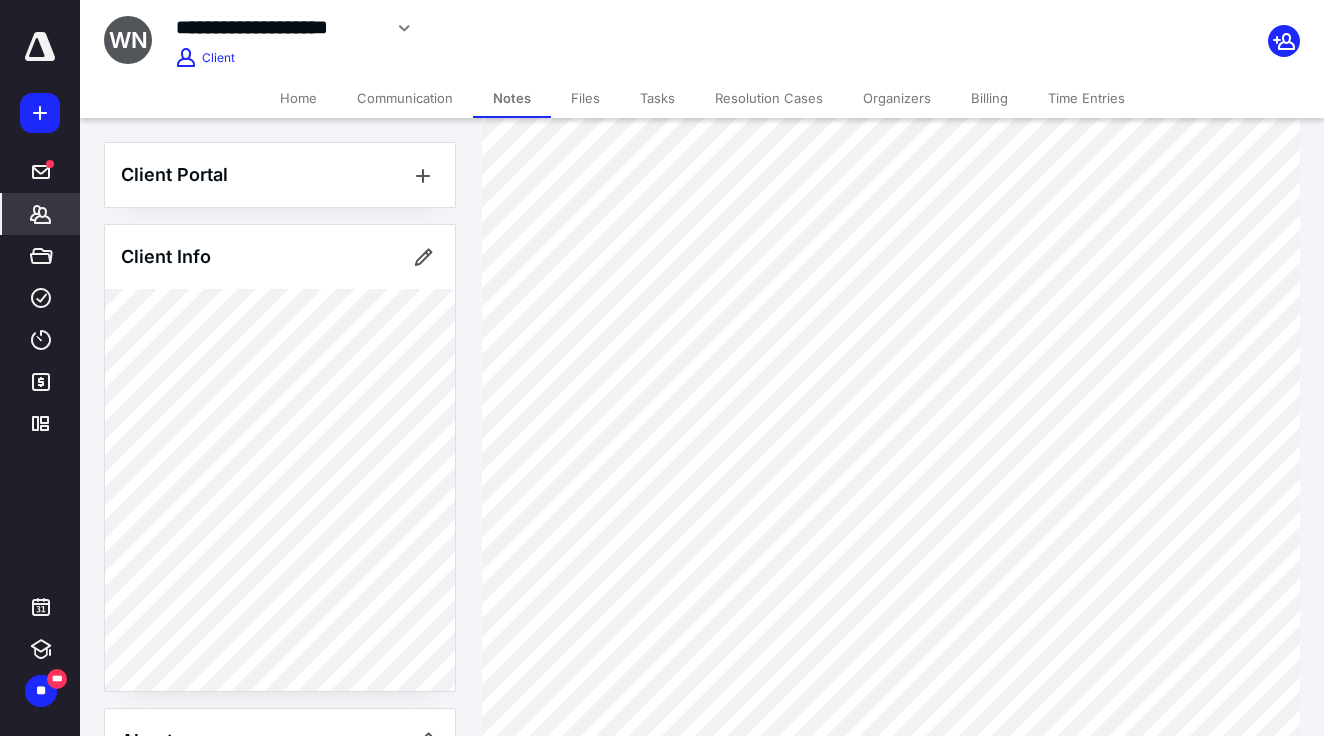 click on "*******" at bounding box center (41, 214) 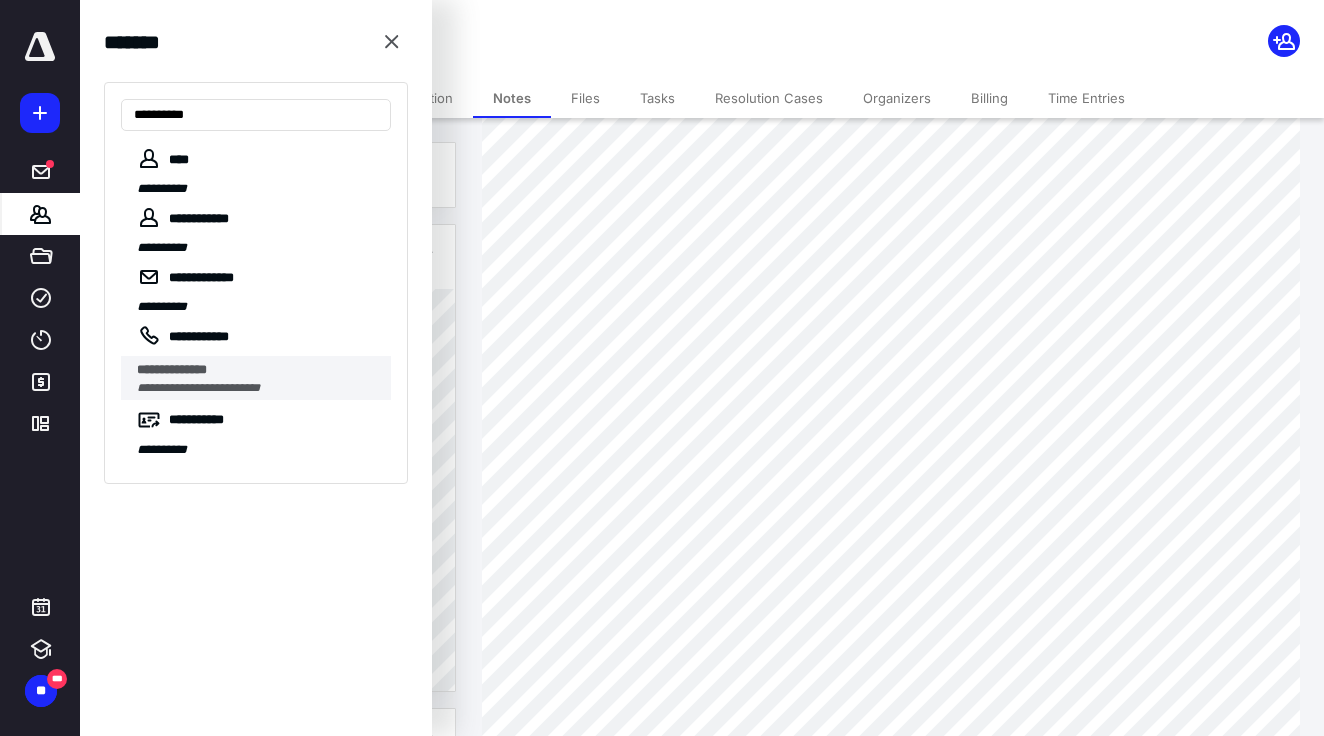 type on "**********" 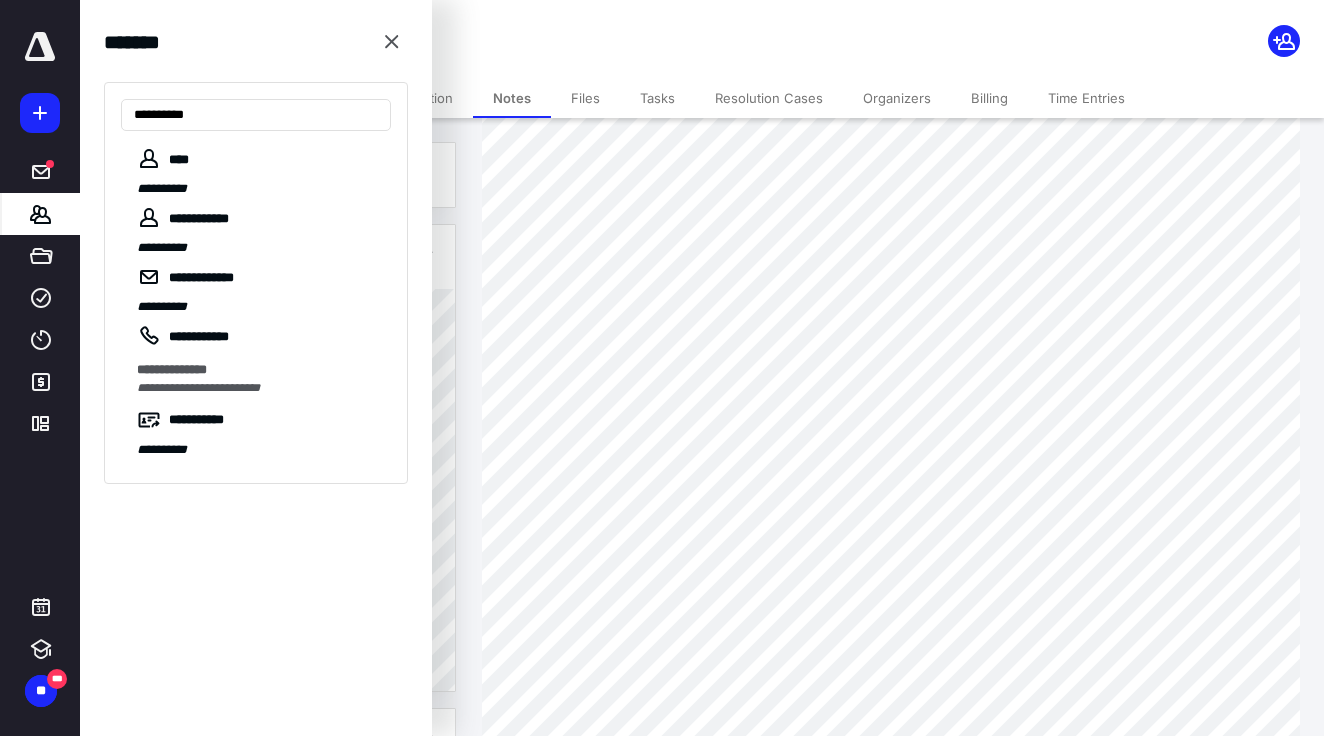 scroll, scrollTop: 0, scrollLeft: 0, axis: both 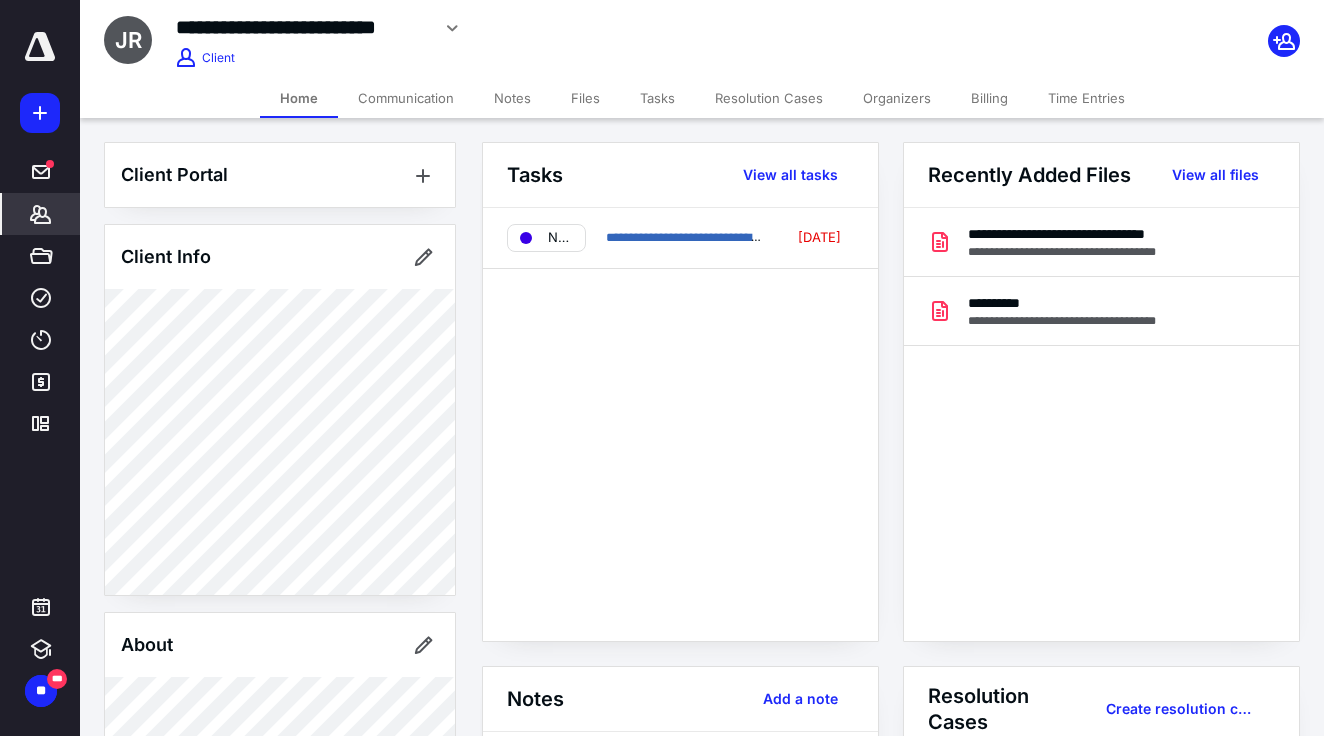 click on "Notes" at bounding box center (512, 98) 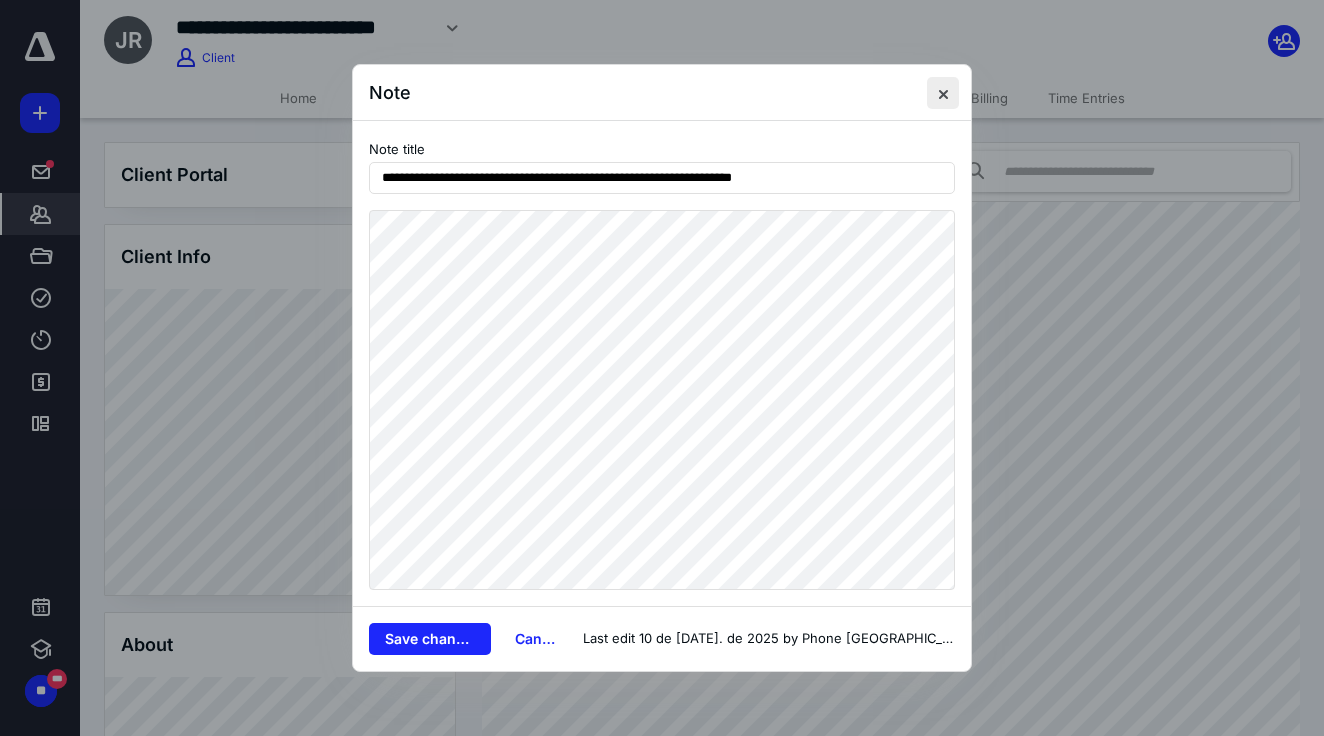drag, startPoint x: 935, startPoint y: 90, endPoint x: 946, endPoint y: 89, distance: 11.045361 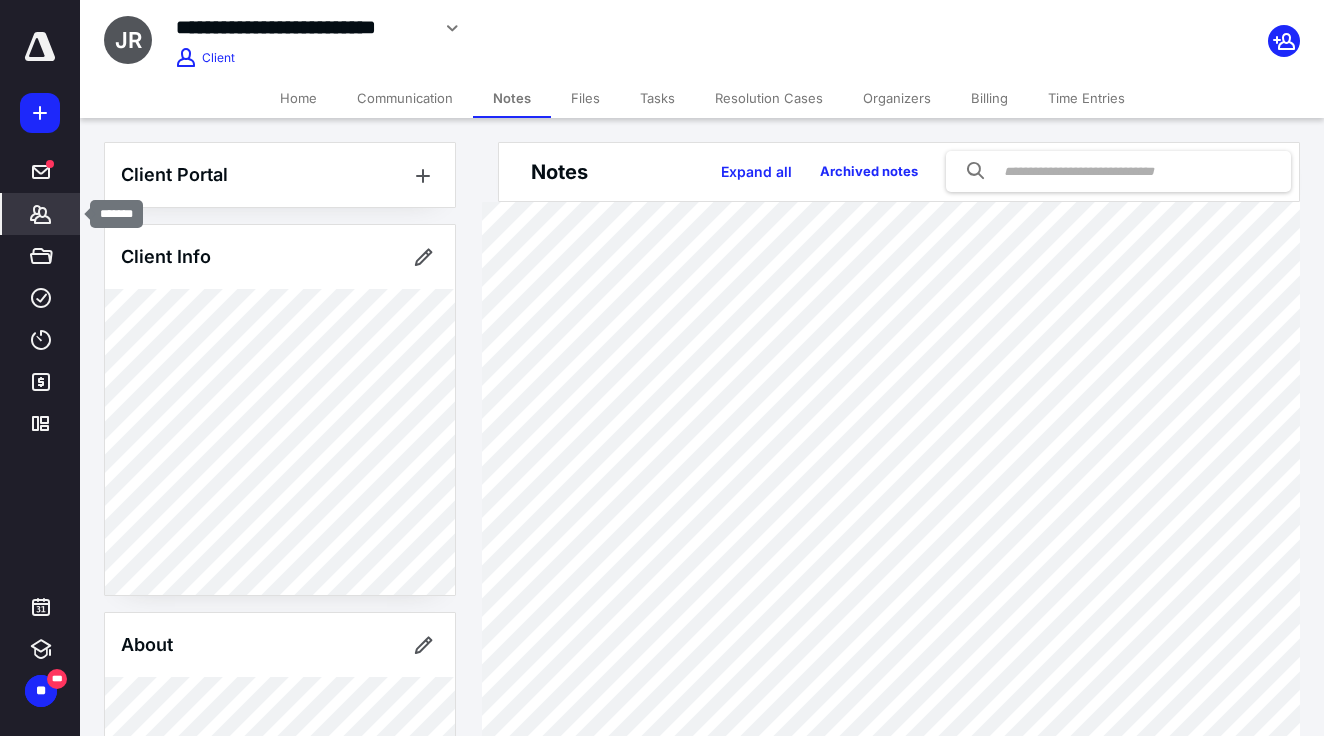 click on "*******" at bounding box center (41, 214) 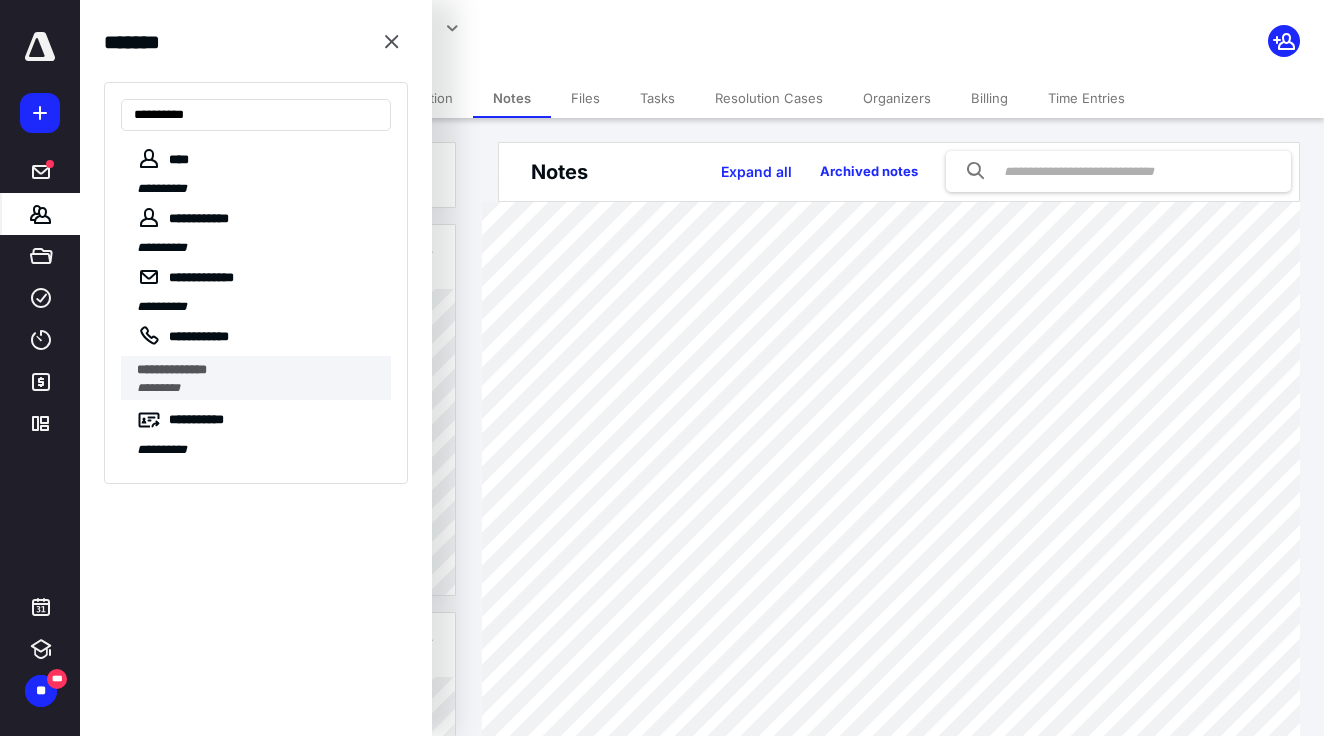 type on "**********" 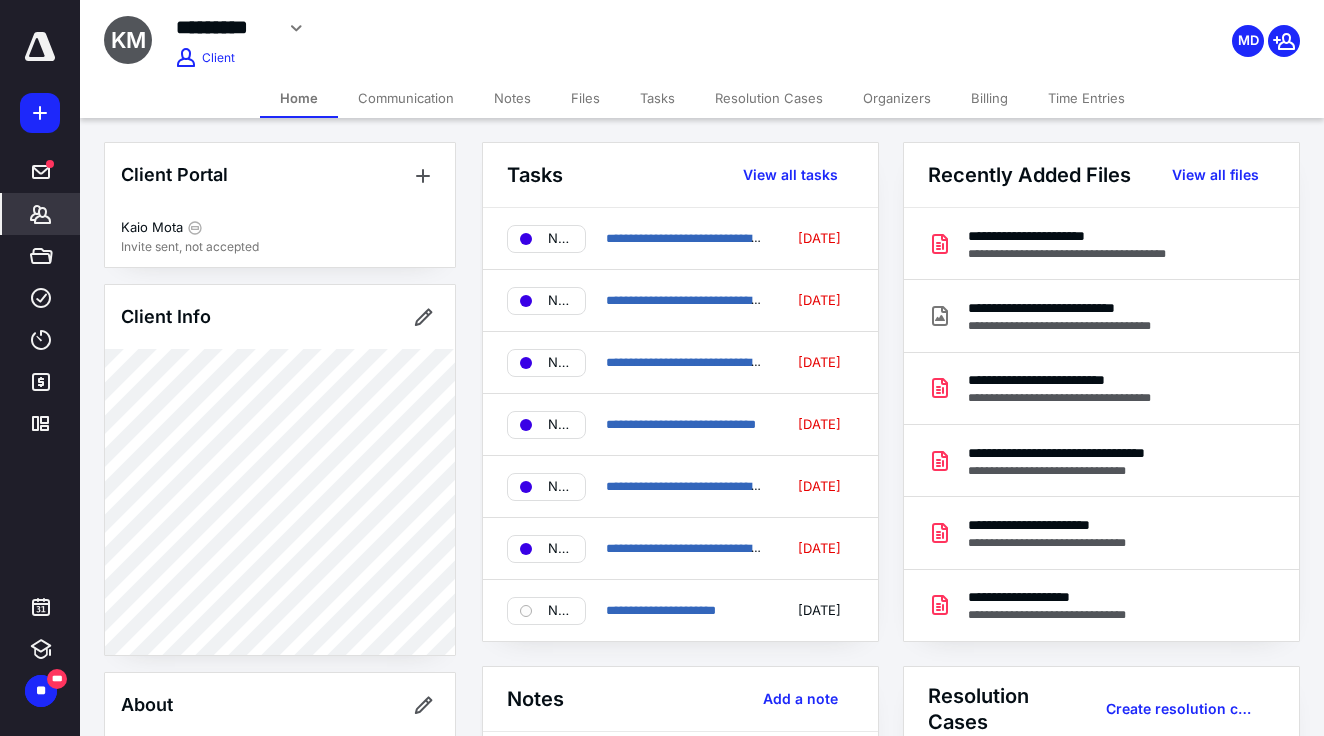 click on "Notes" at bounding box center (512, 98) 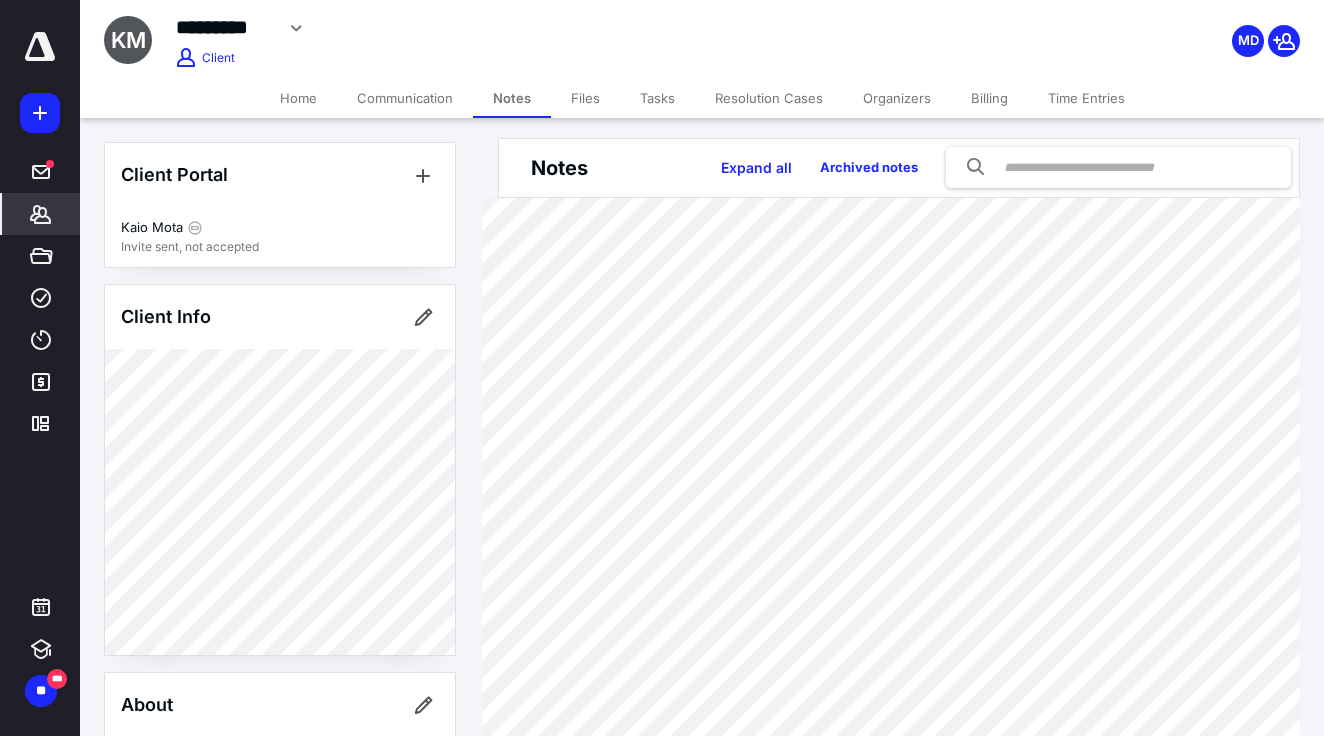scroll, scrollTop: 0, scrollLeft: 0, axis: both 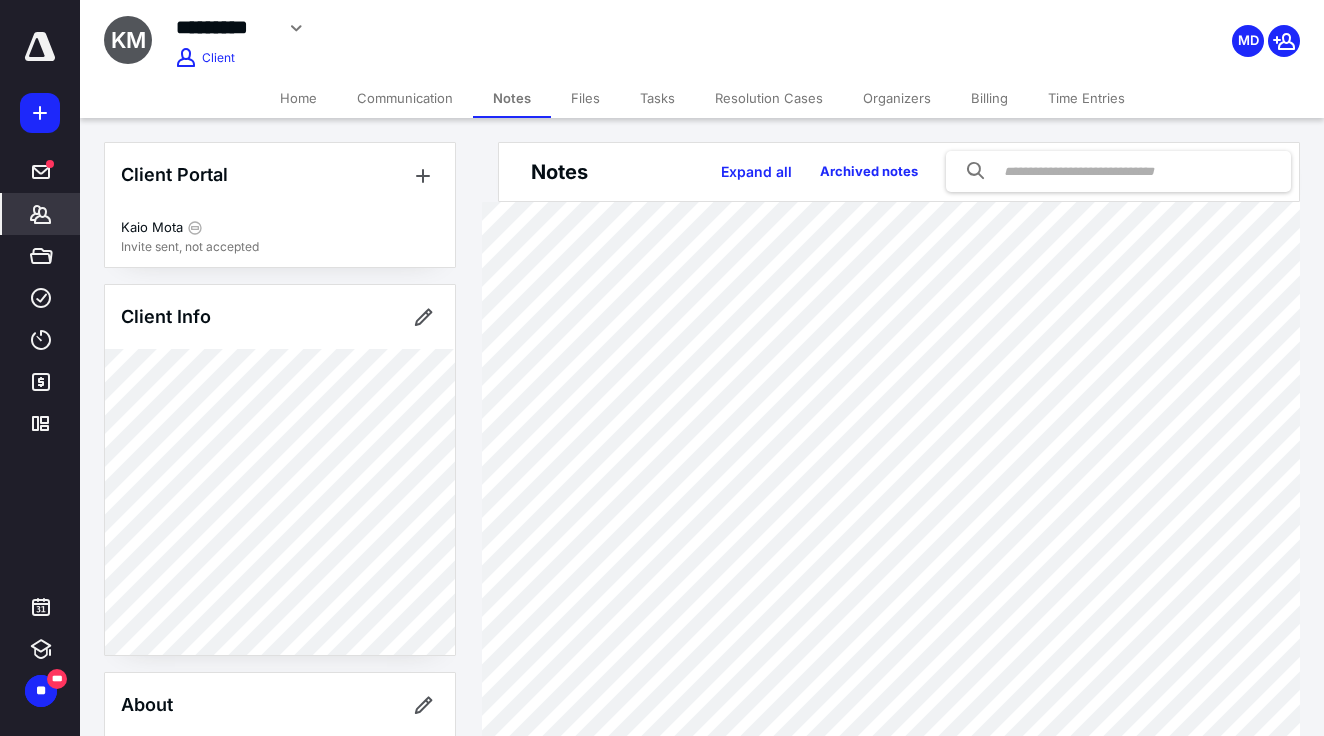 click on "Files" at bounding box center [585, 98] 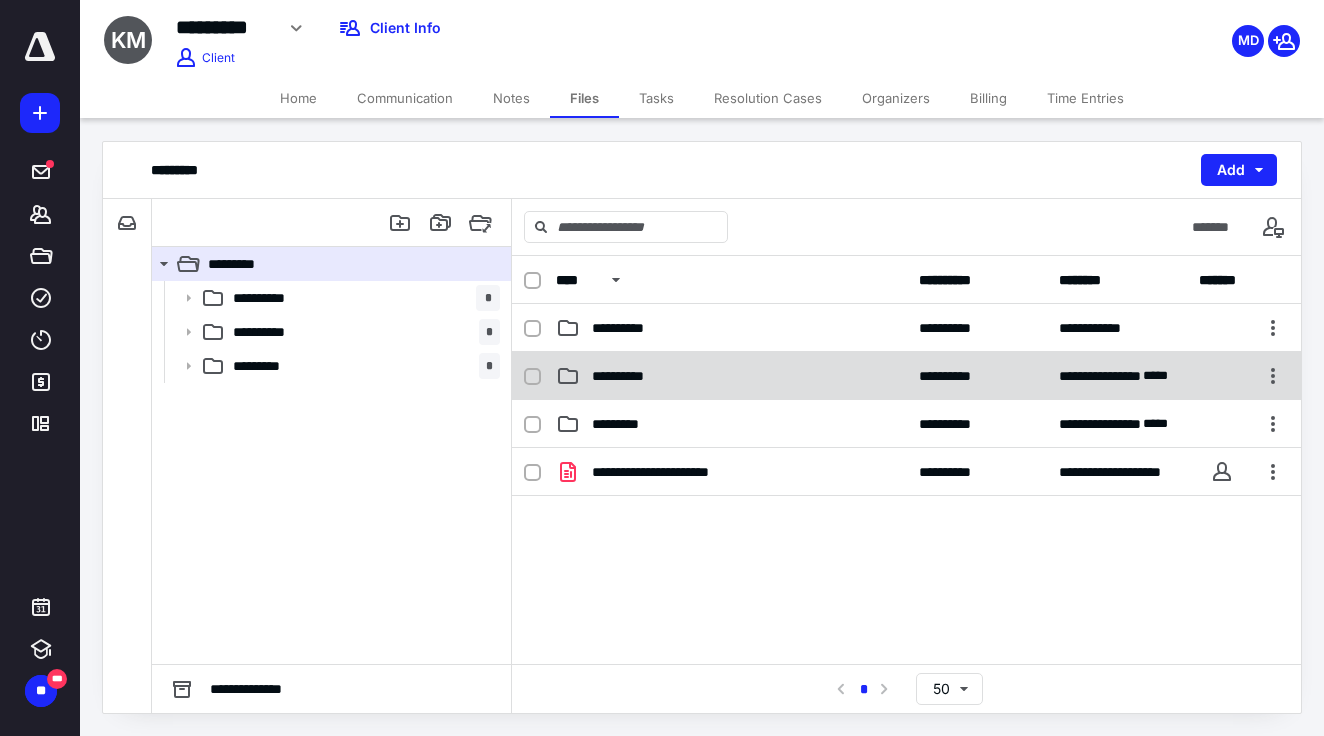 click on "**********" at bounding box center [731, 376] 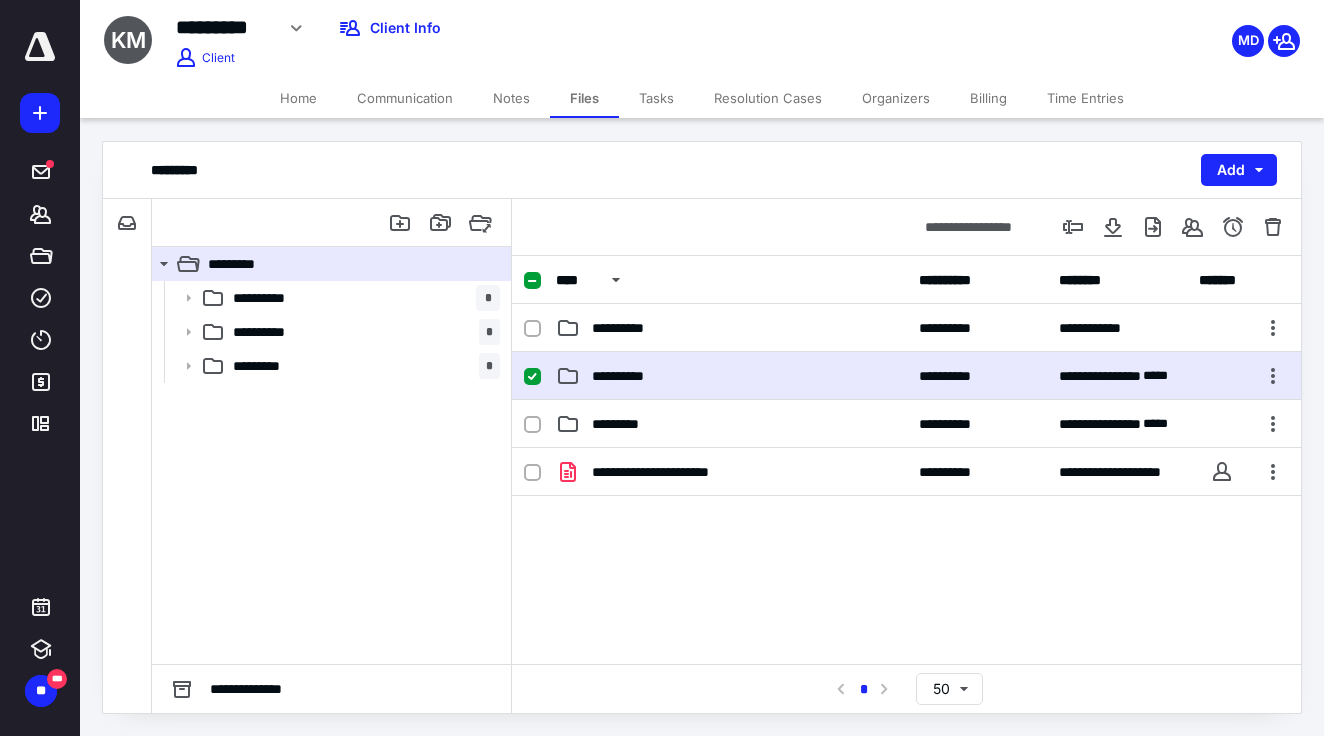 click on "**********" at bounding box center (731, 376) 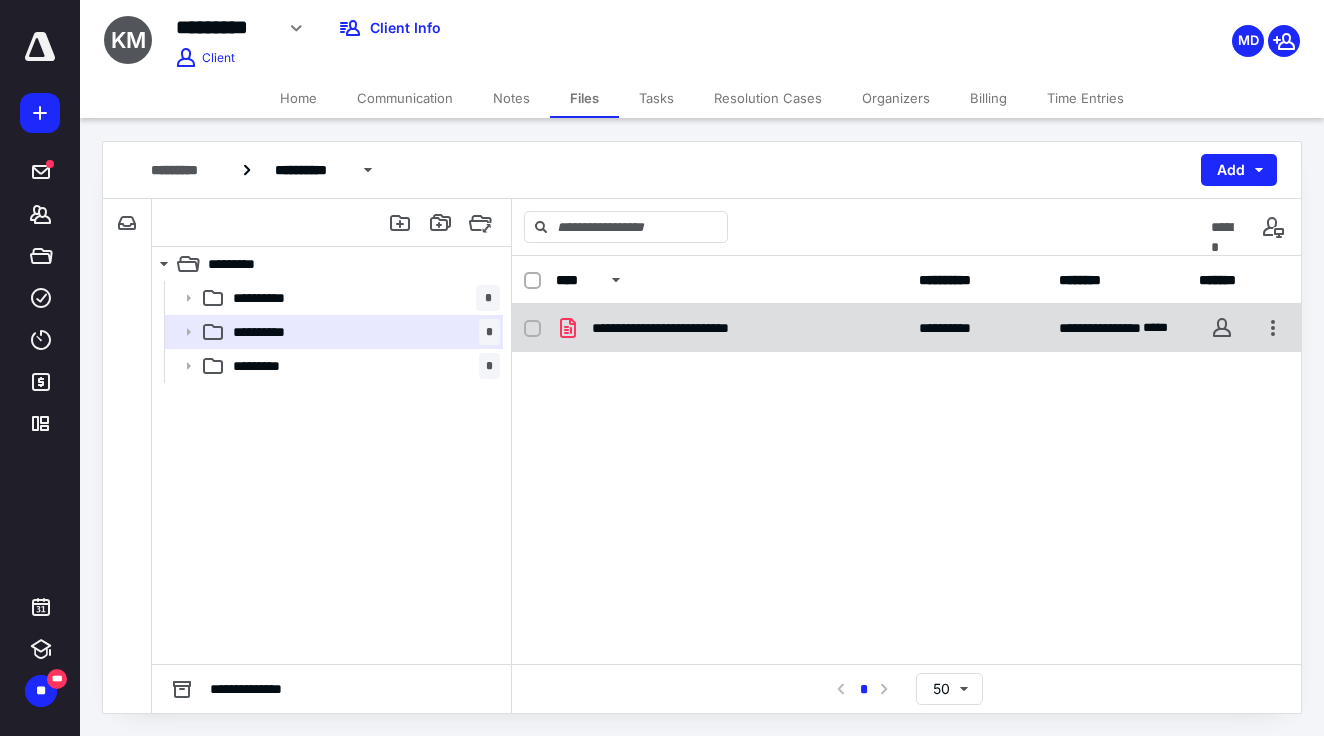 click on "**********" at bounding box center [676, 328] 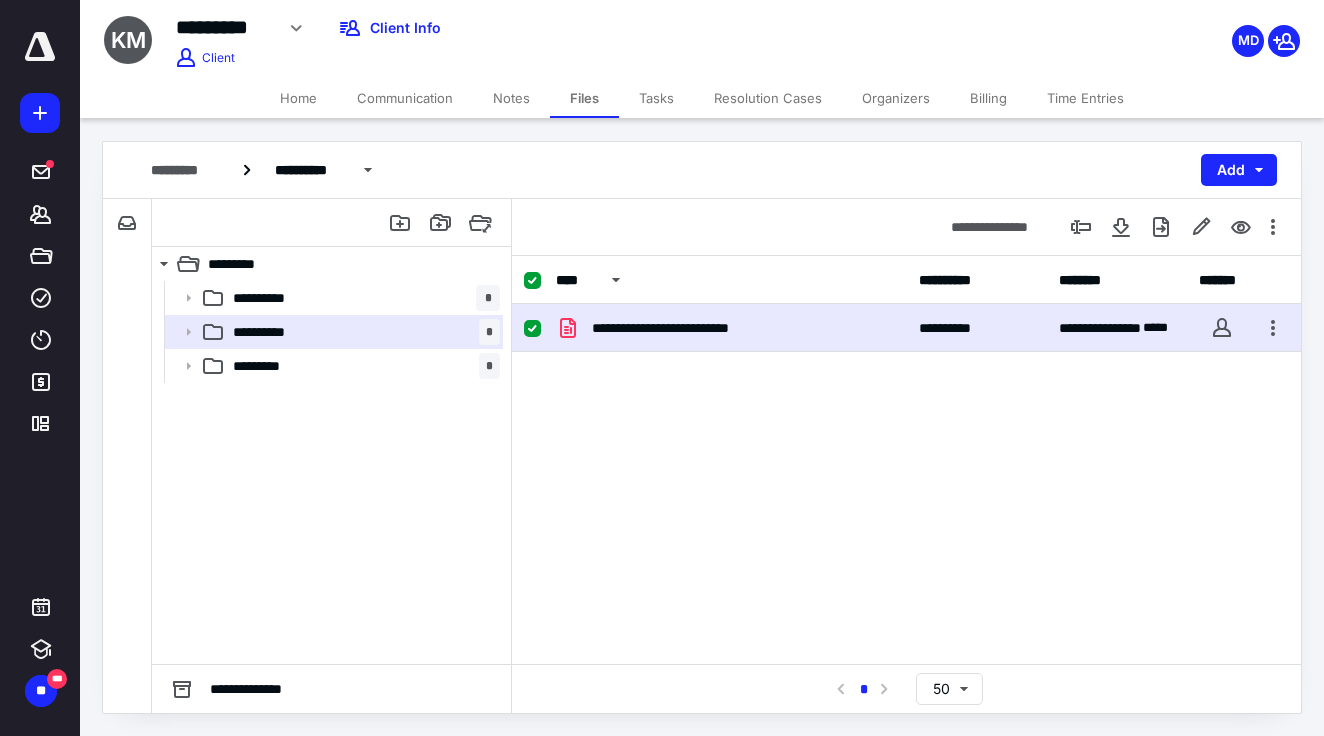 click on "**********" at bounding box center (676, 328) 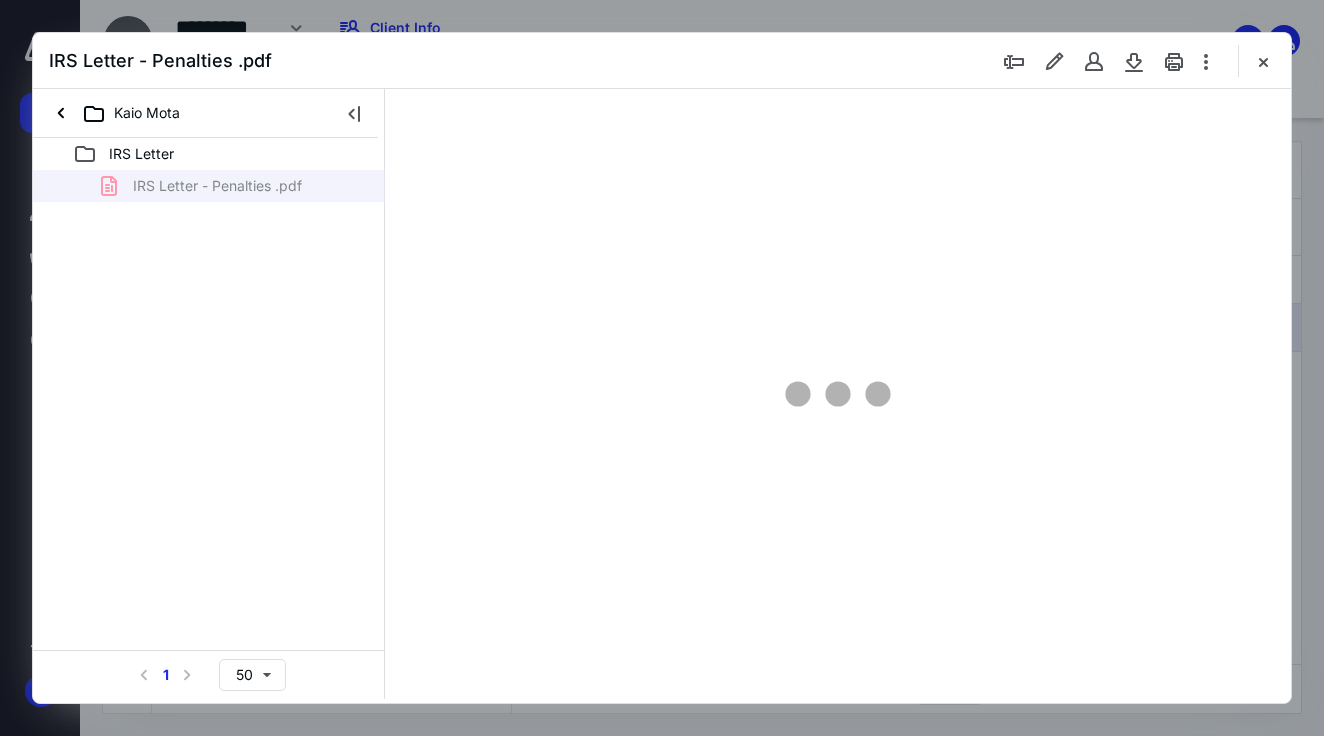 scroll, scrollTop: 0, scrollLeft: 0, axis: both 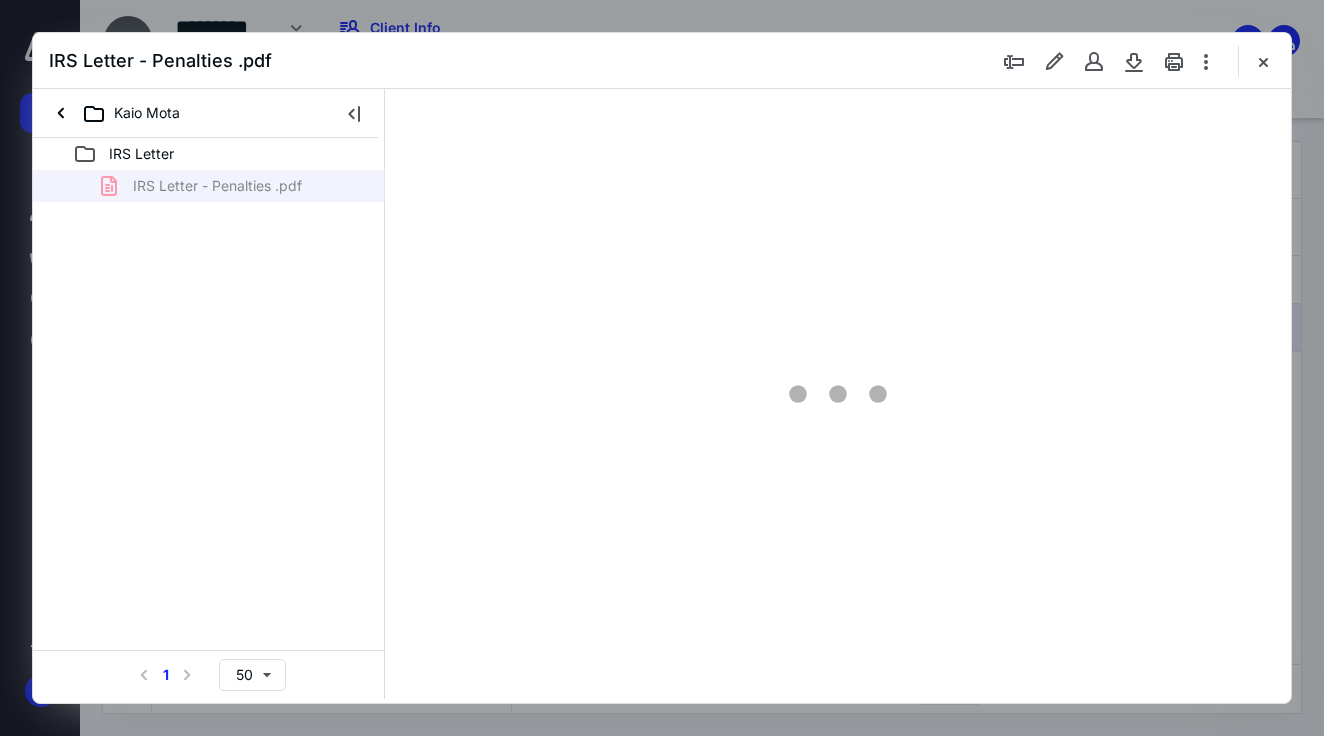 type on "67" 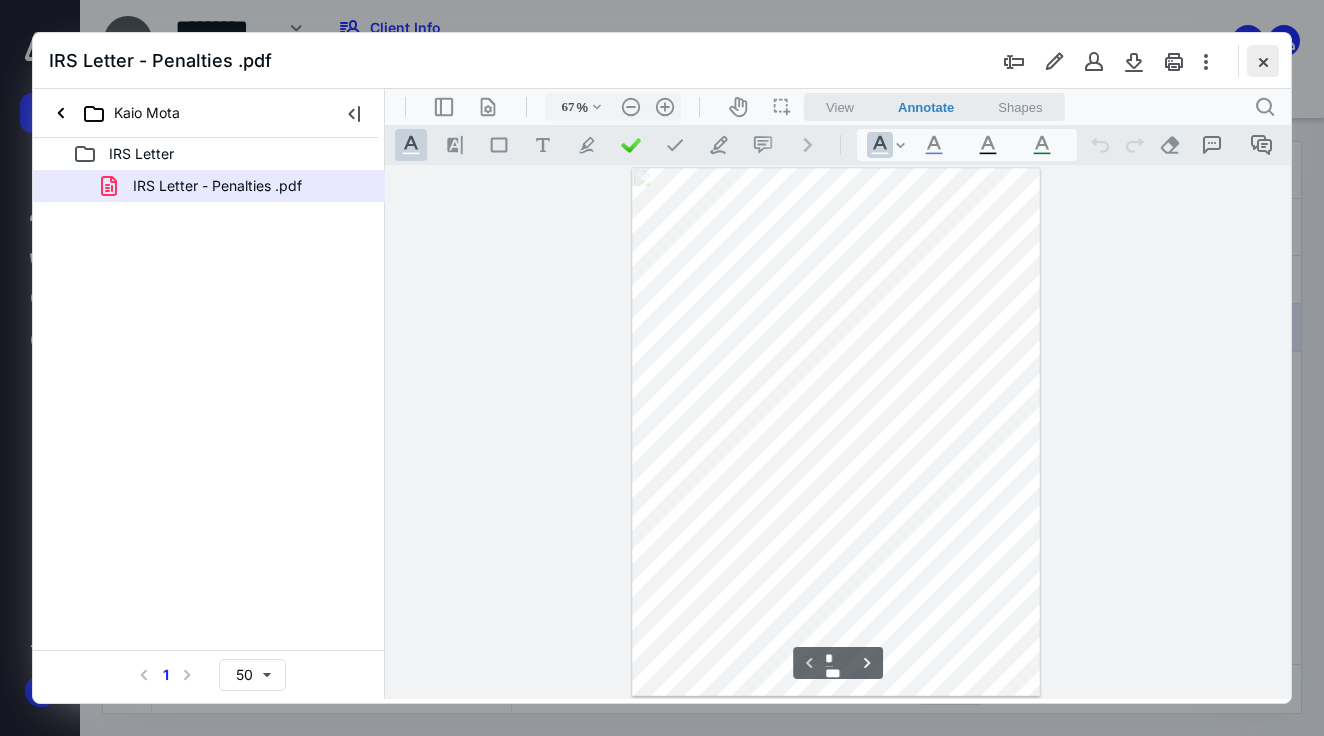click at bounding box center (1263, 61) 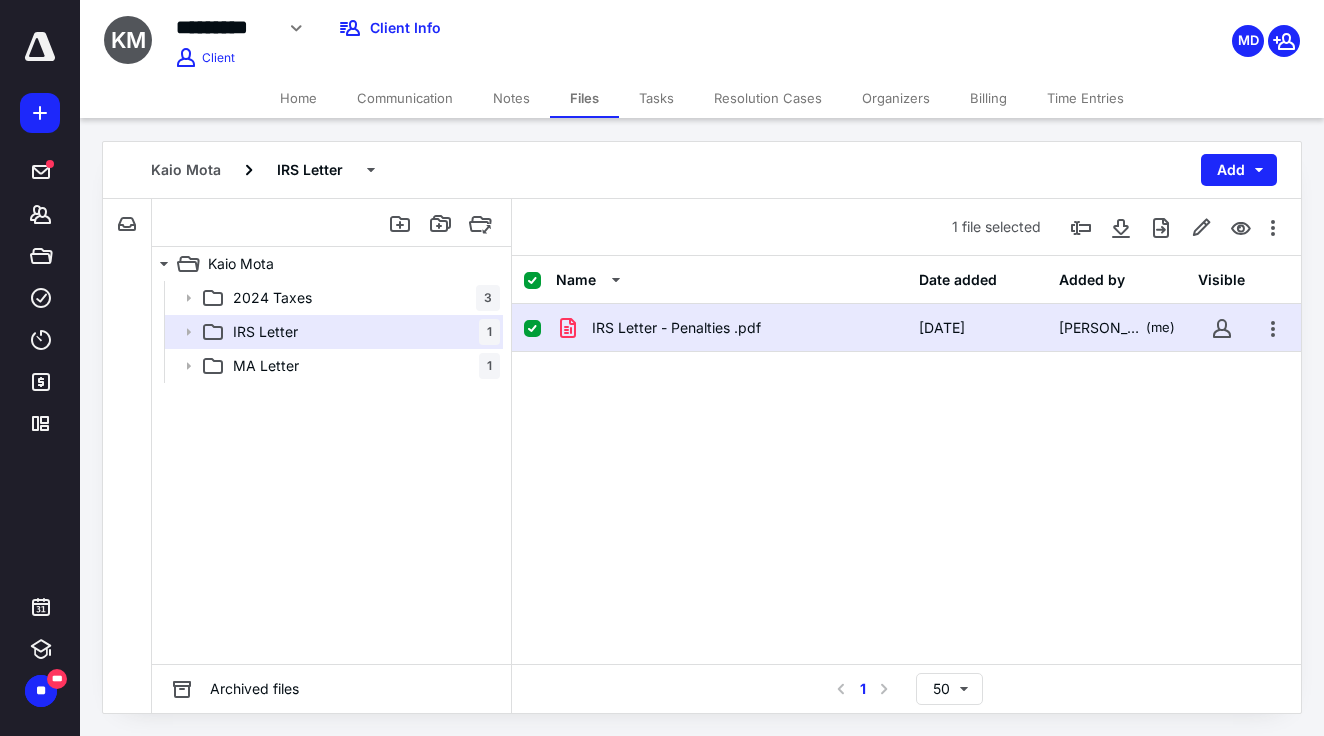 click on "Notes" at bounding box center (511, 98) 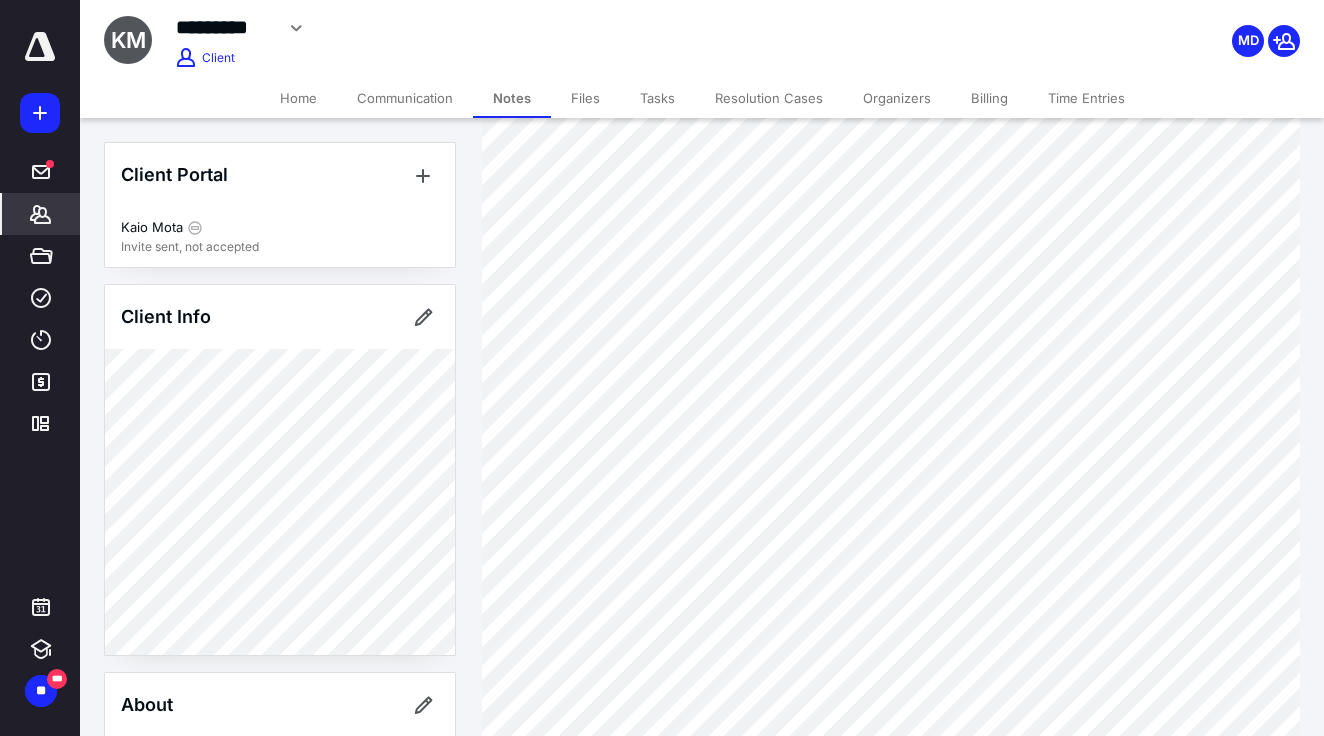 scroll, scrollTop: 1214, scrollLeft: 0, axis: vertical 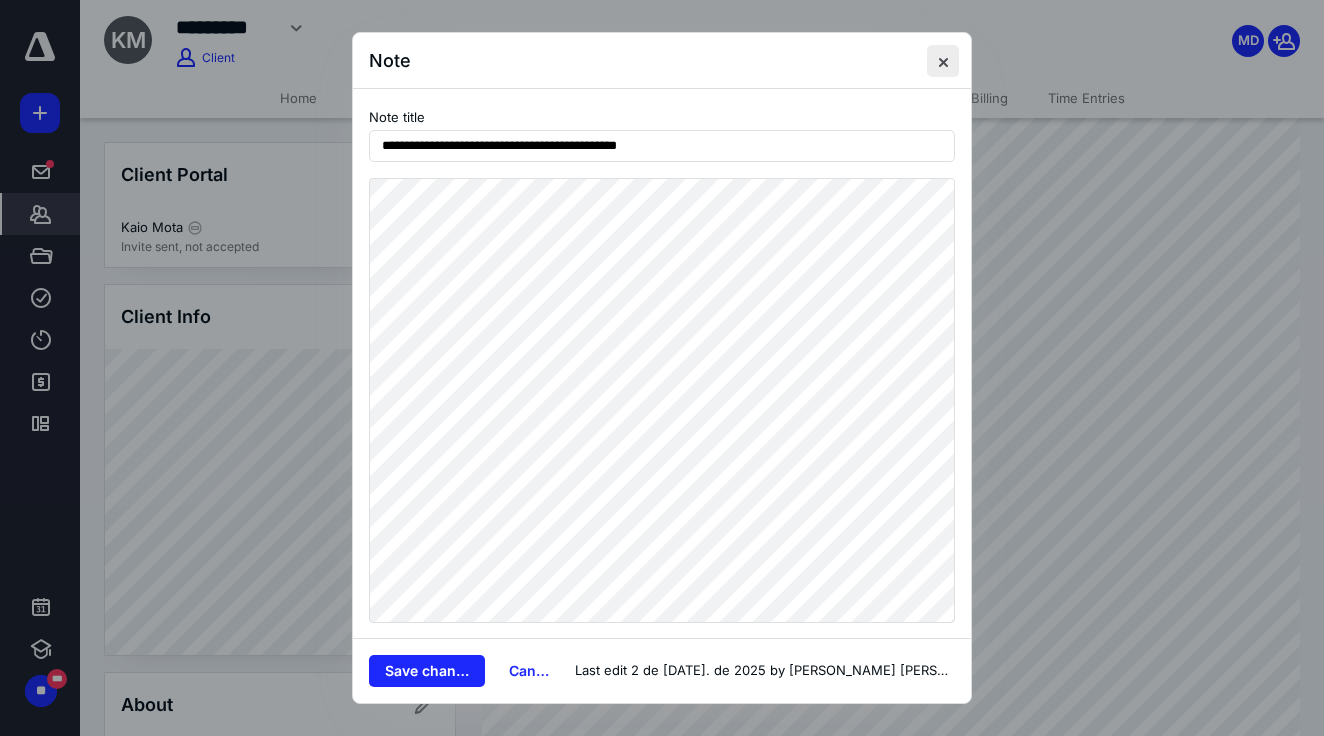 click at bounding box center [943, 61] 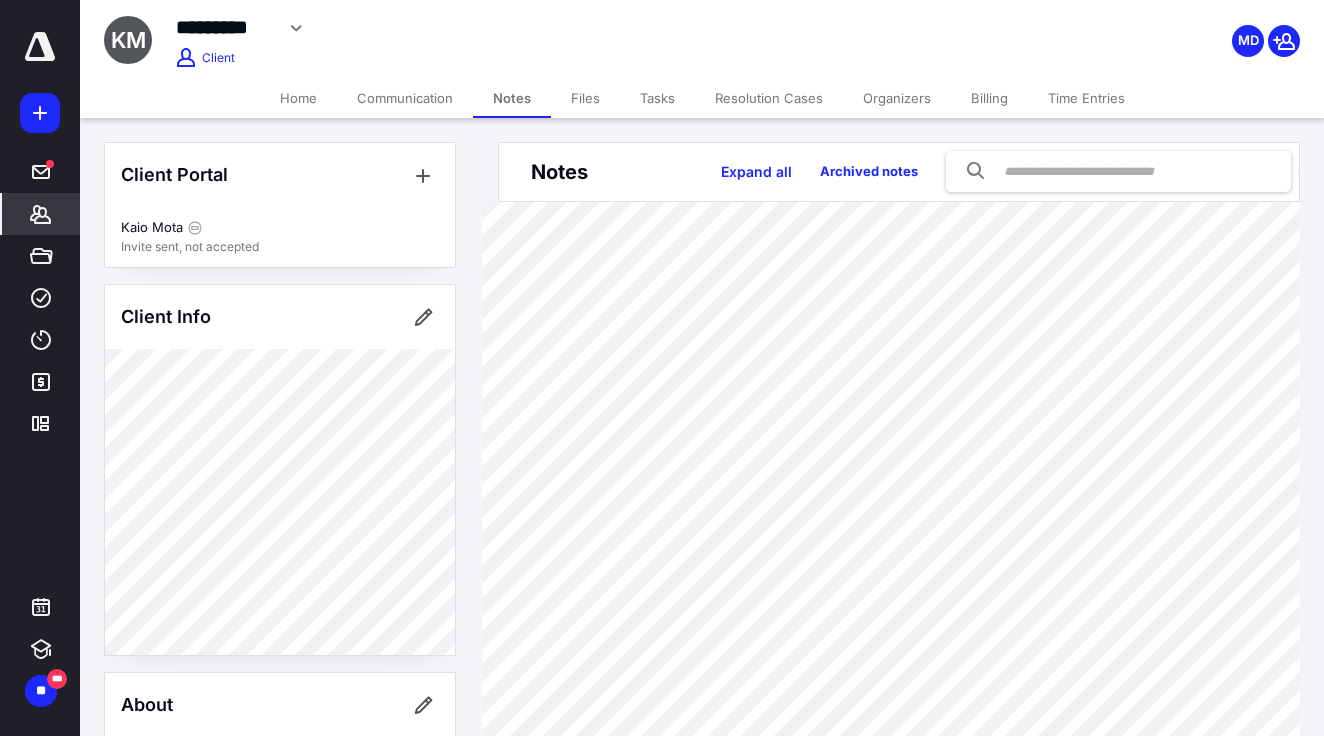 scroll, scrollTop: 0, scrollLeft: 0, axis: both 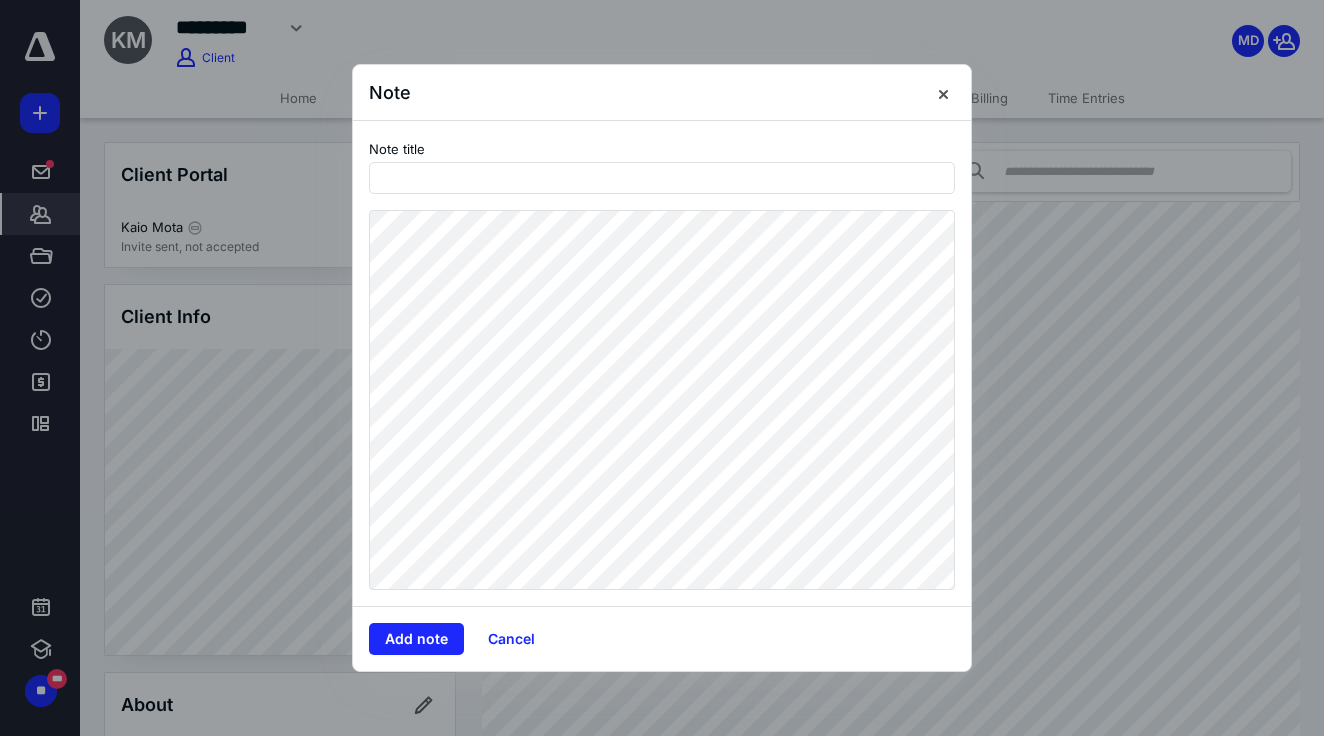 click on "Note title" at bounding box center (662, 165) 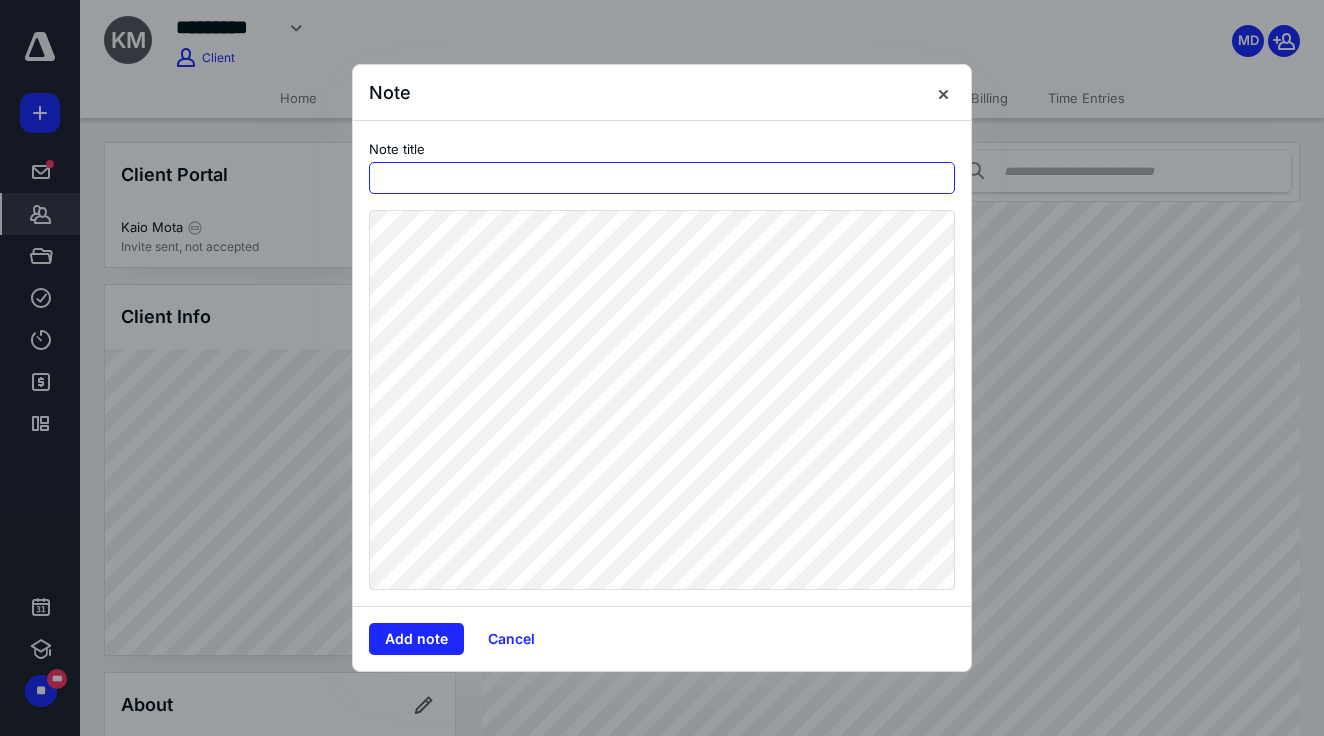 click at bounding box center [662, 178] 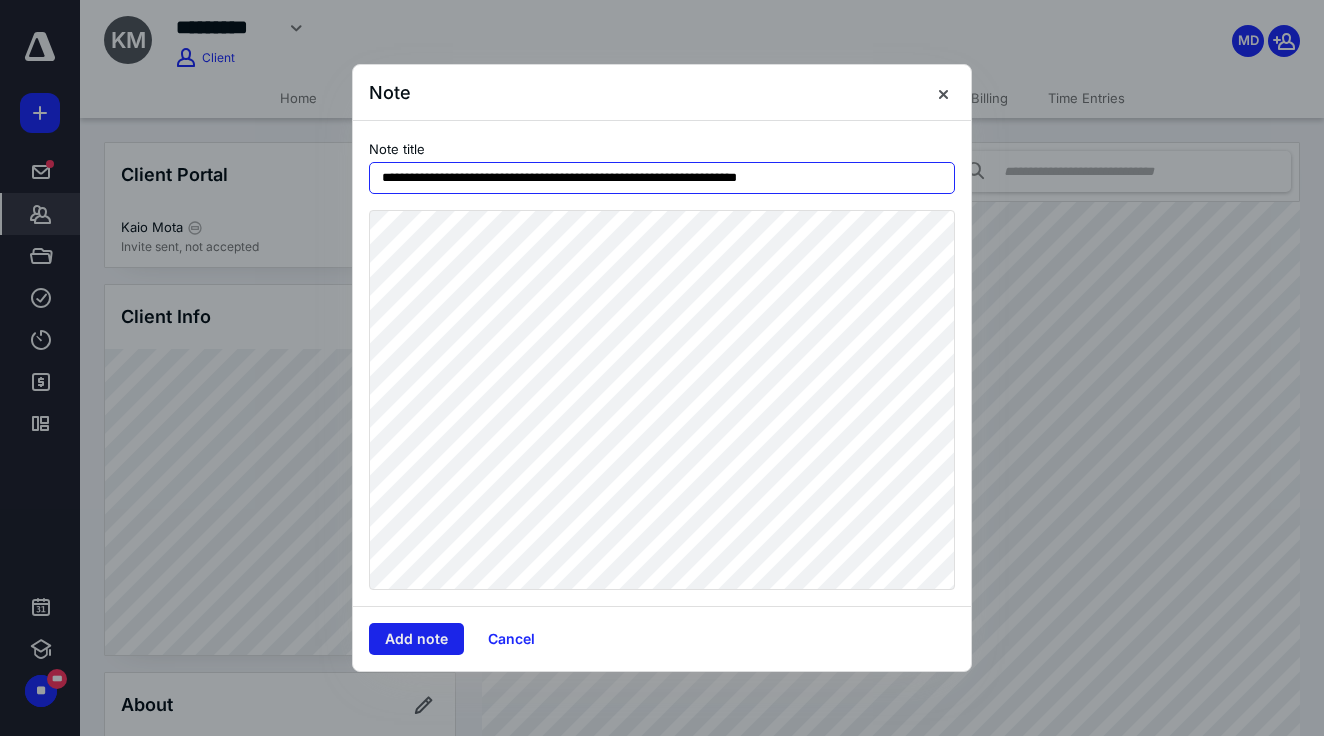 type on "**********" 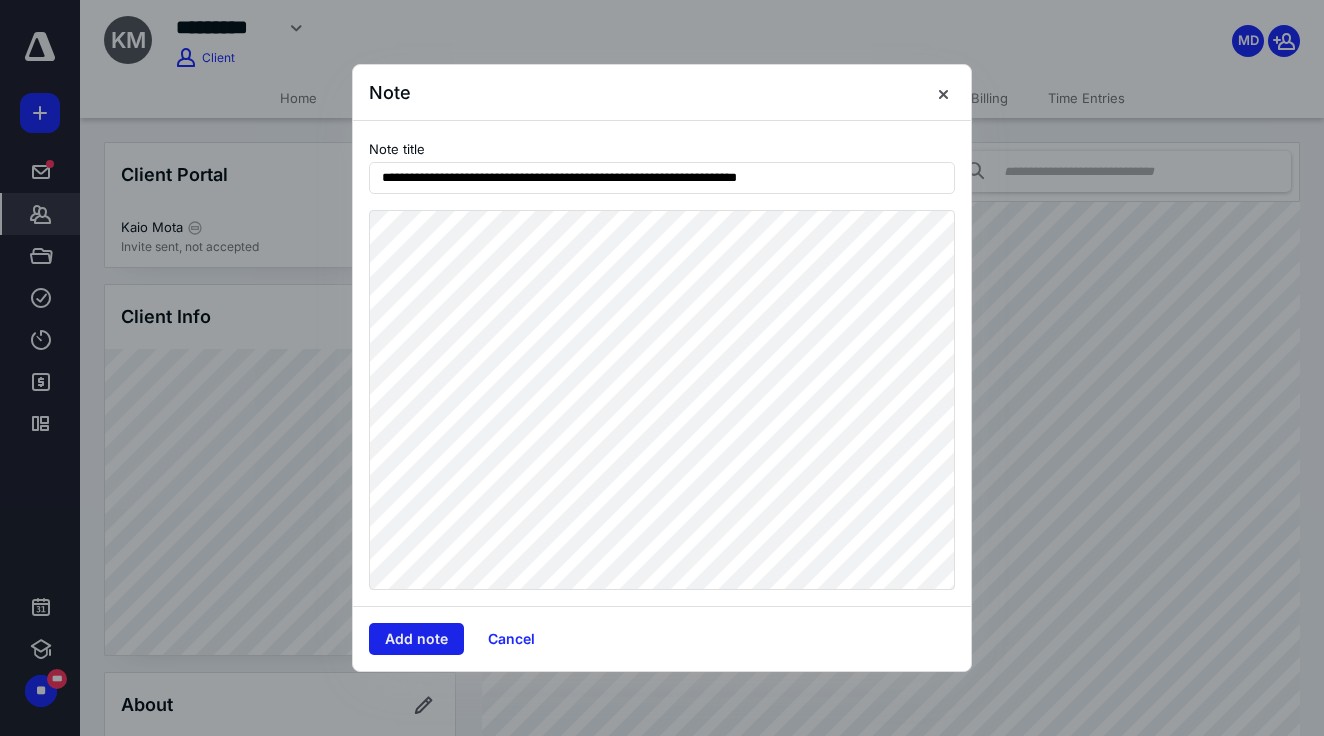 click on "Add note" at bounding box center (416, 639) 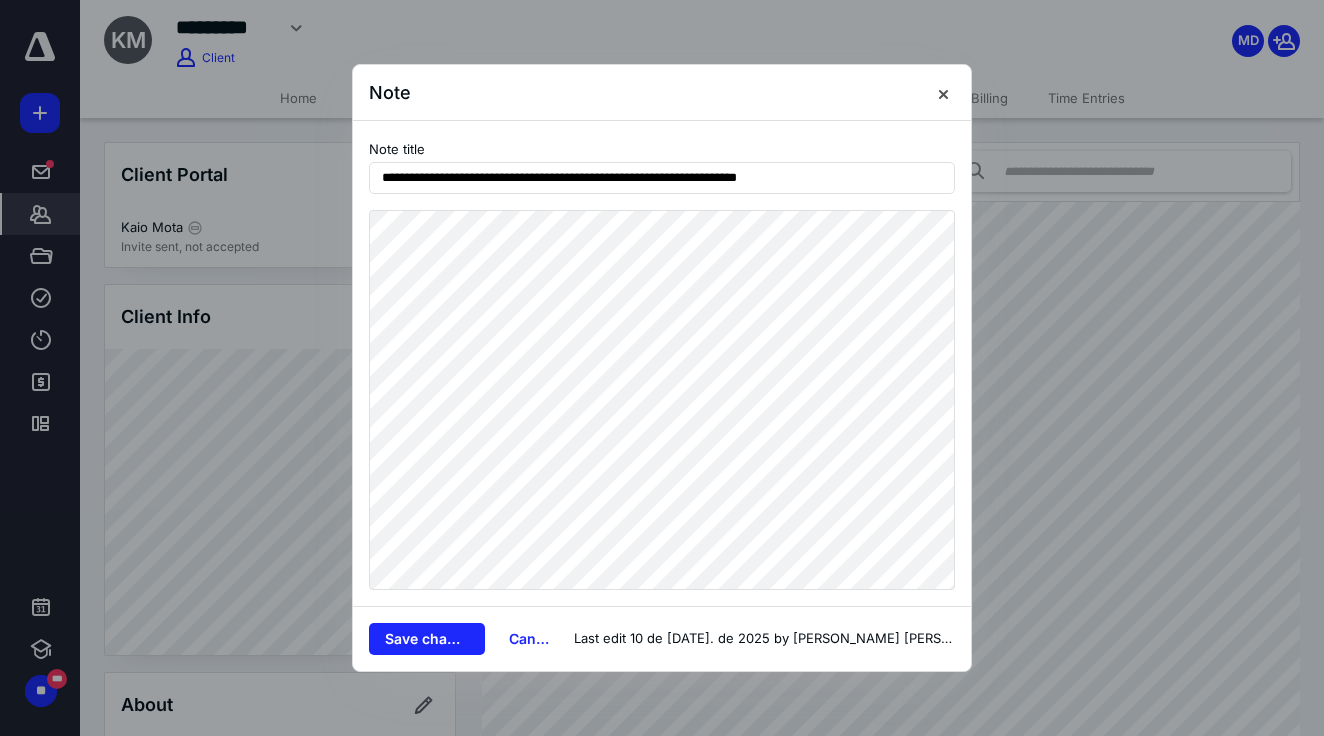 click on "**********" at bounding box center [662, 363] 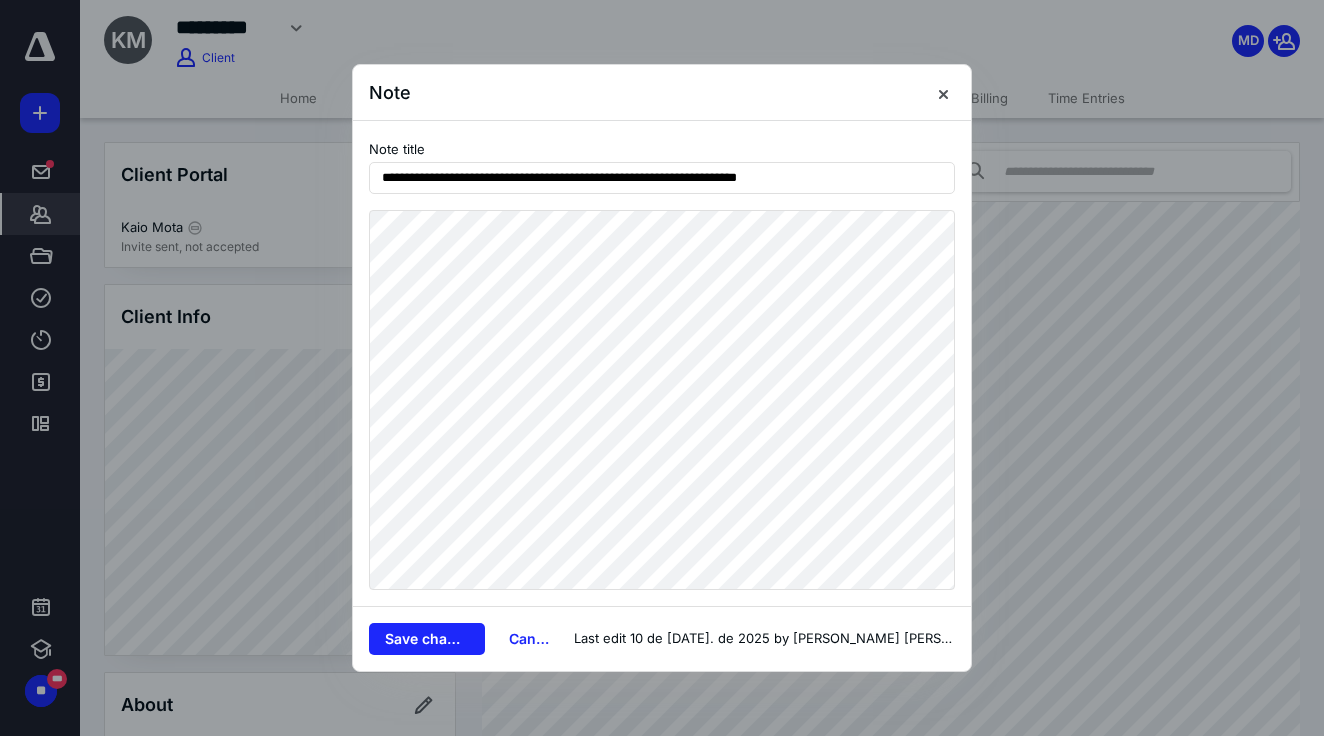 drag, startPoint x: 883, startPoint y: 163, endPoint x: 323, endPoint y: 172, distance: 560.0723 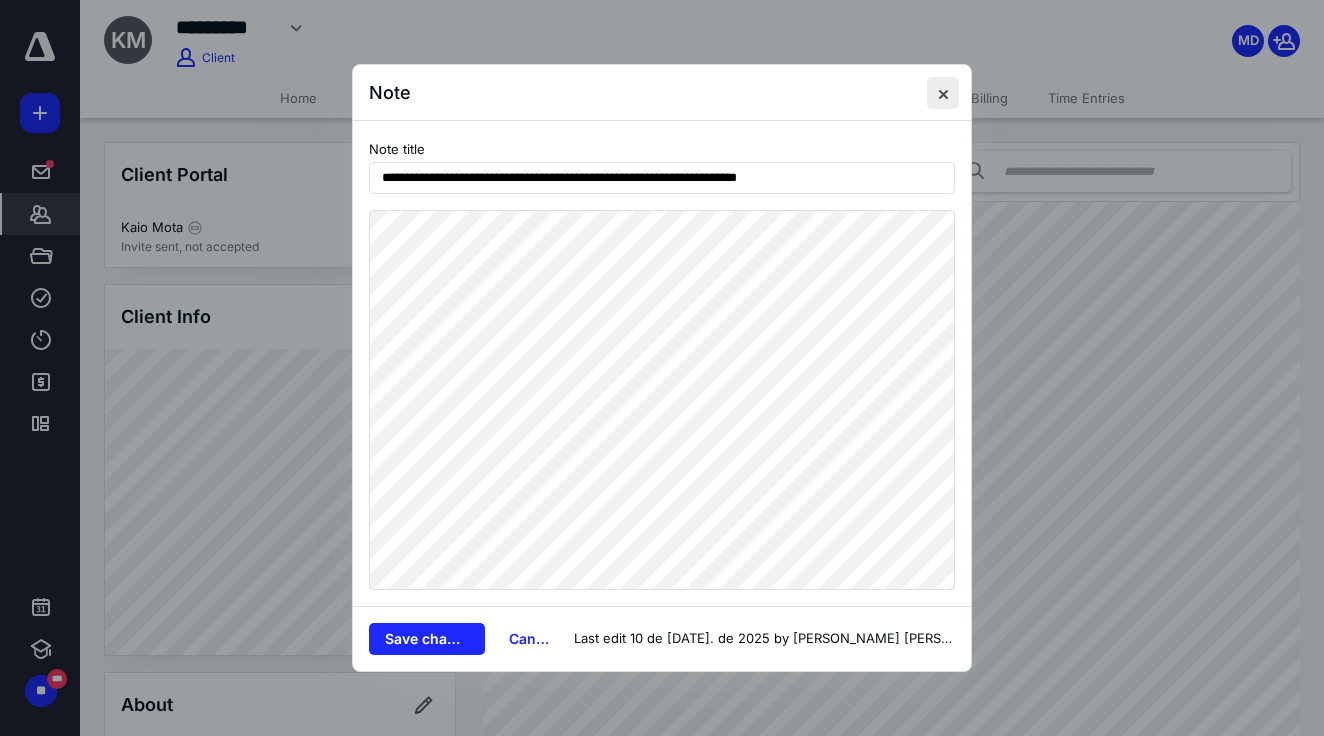 click at bounding box center [943, 93] 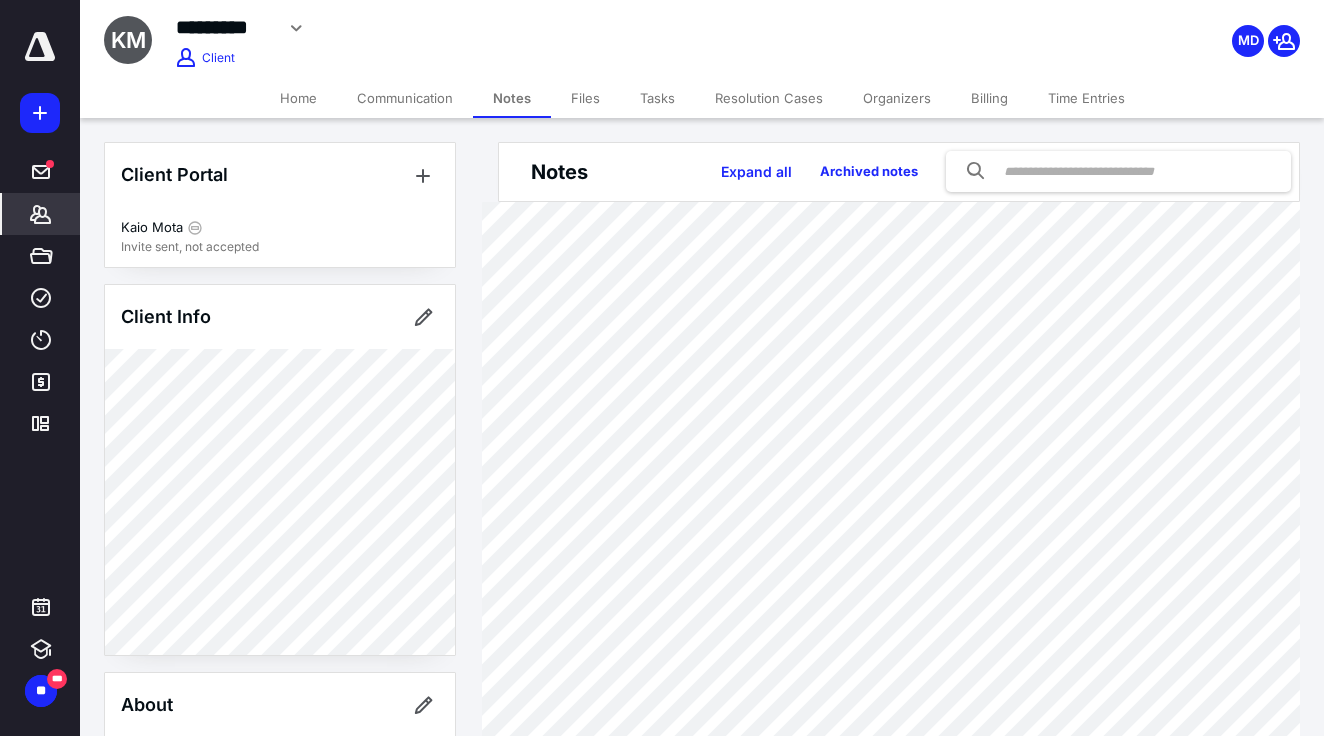 click at bounding box center [40, 47] 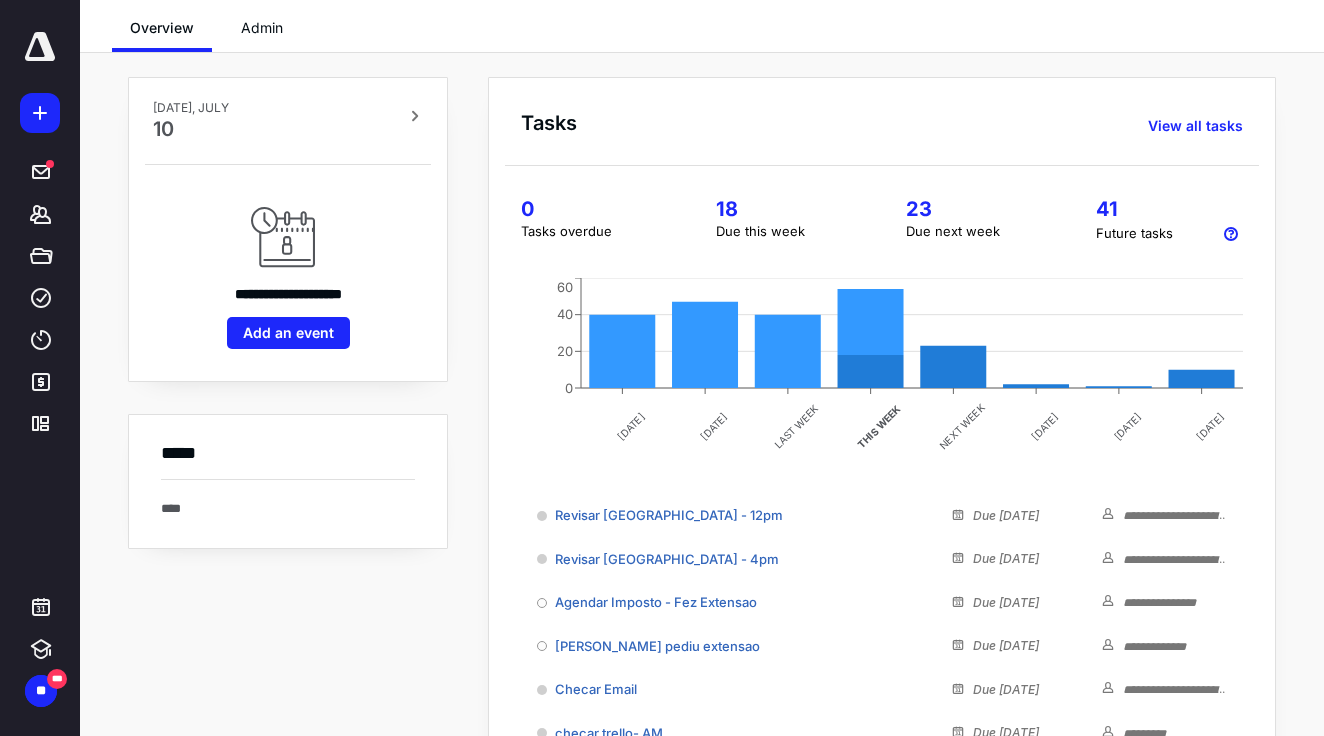 scroll, scrollTop: 290, scrollLeft: 0, axis: vertical 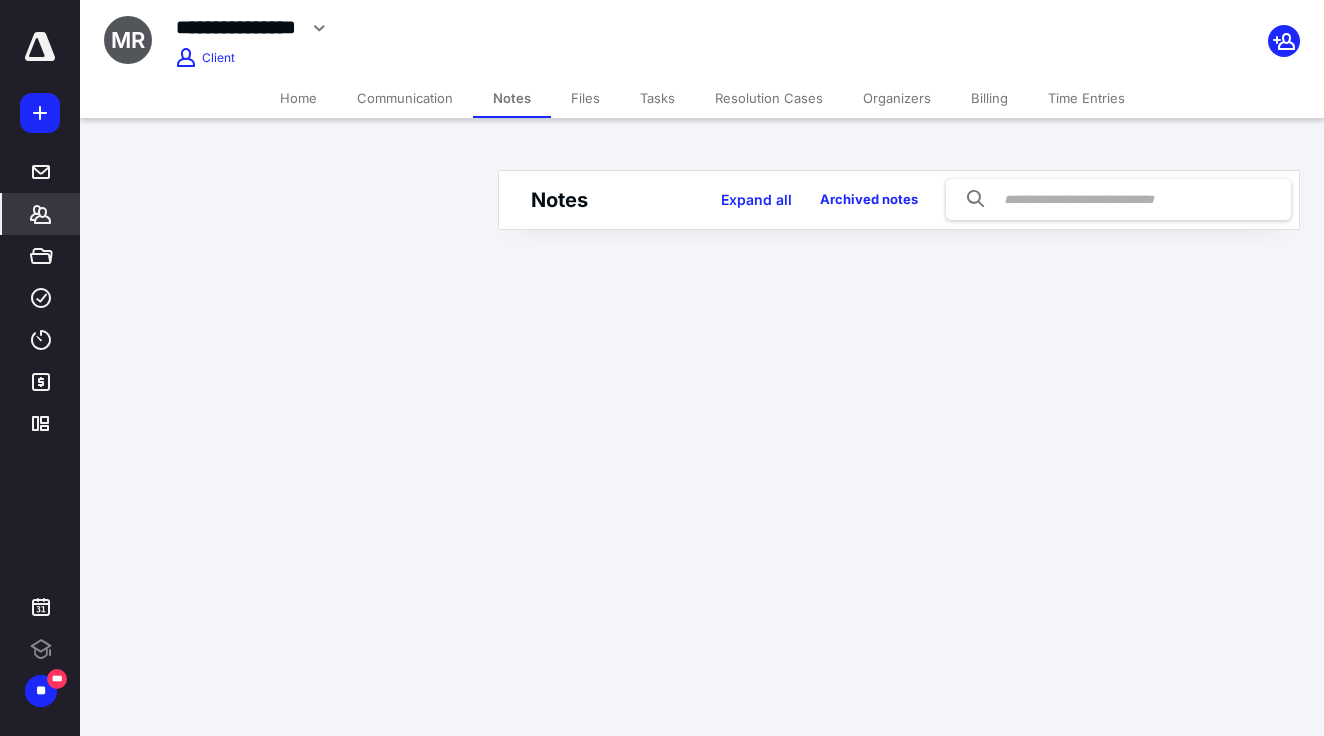 click 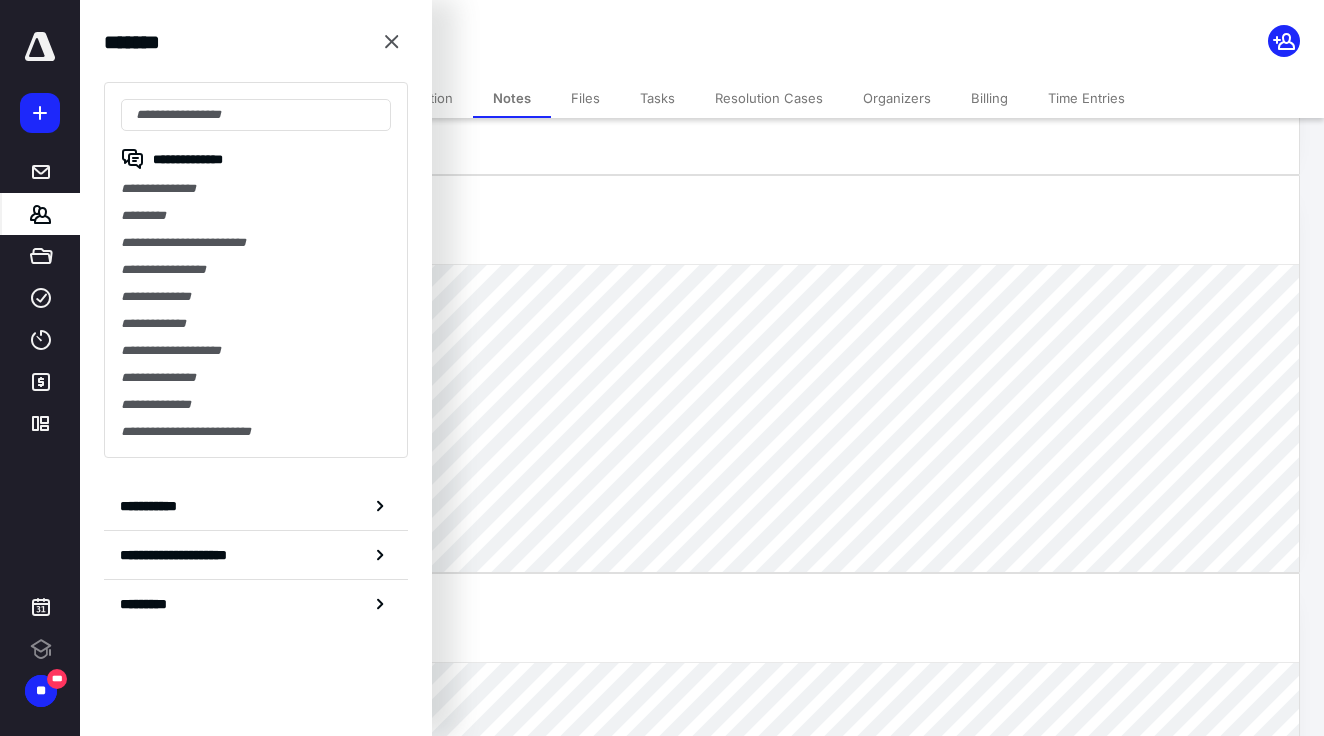 scroll, scrollTop: 0, scrollLeft: 0, axis: both 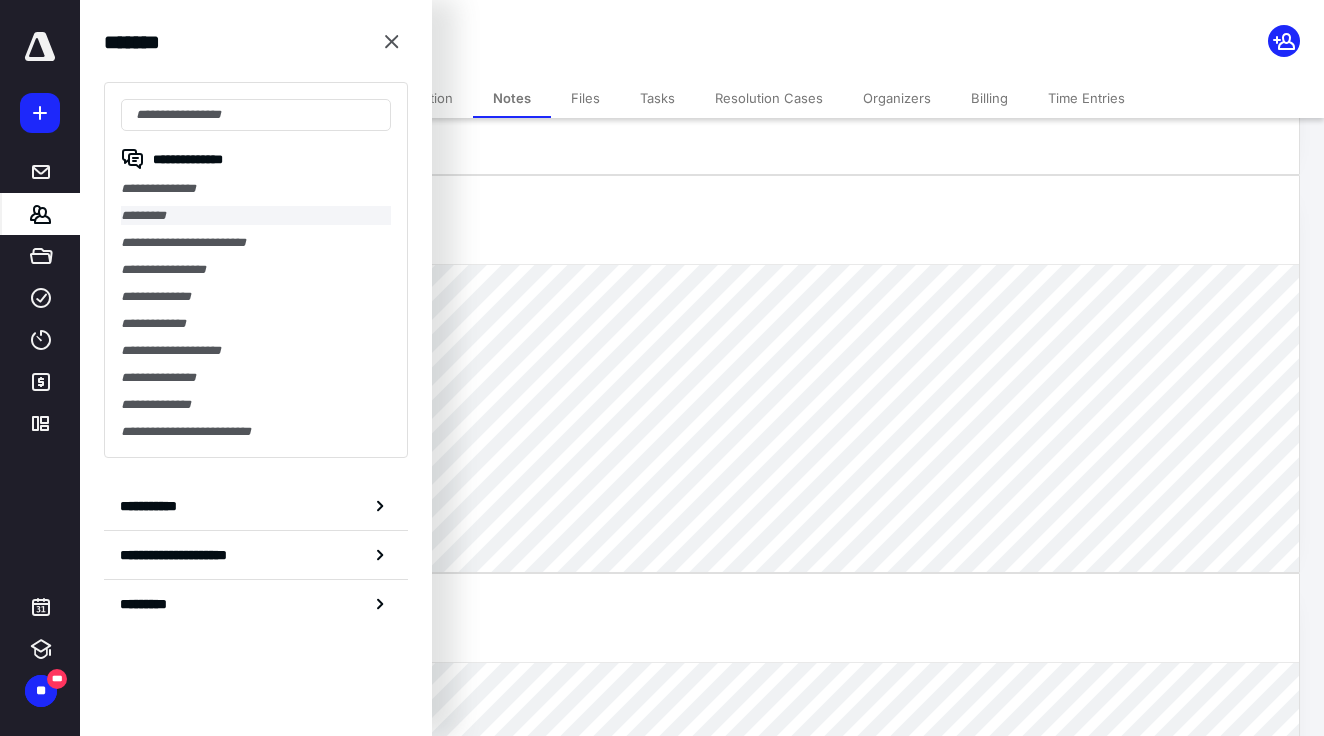 click on "*********" at bounding box center (256, 215) 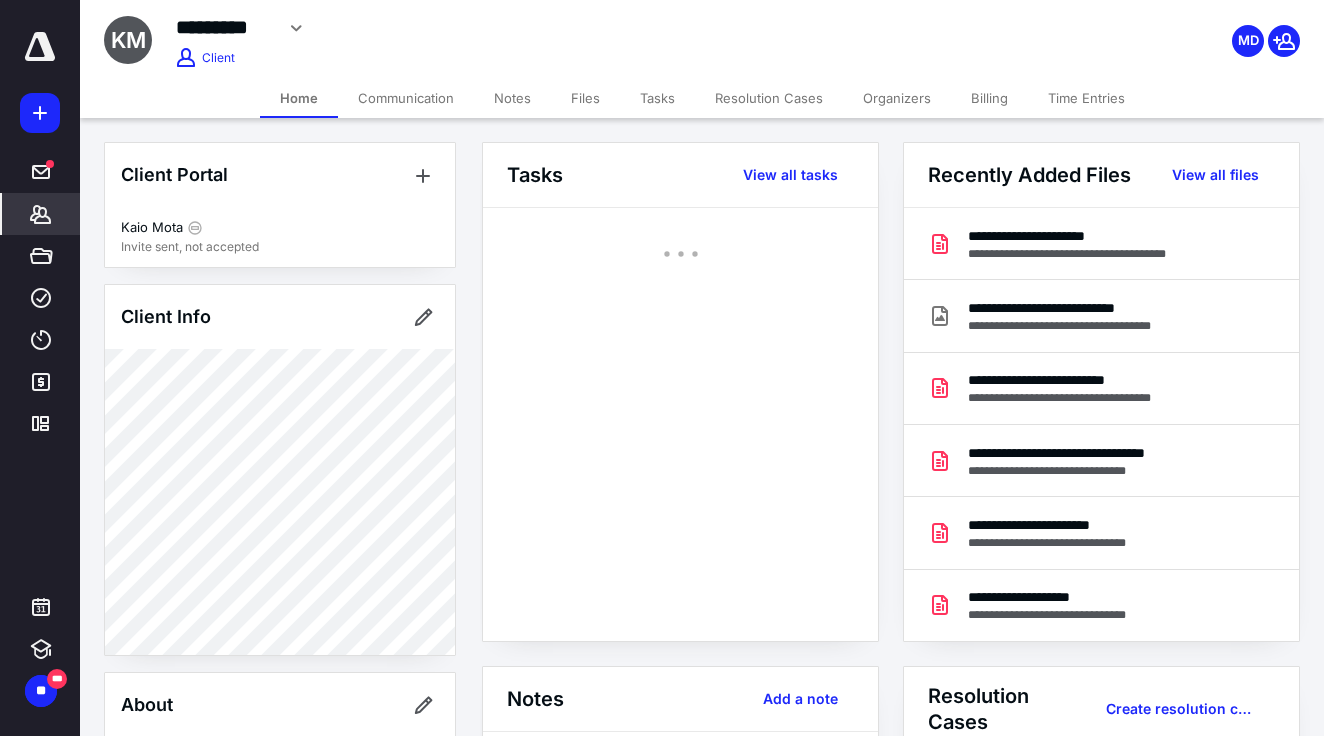 click at bounding box center (40, 113) 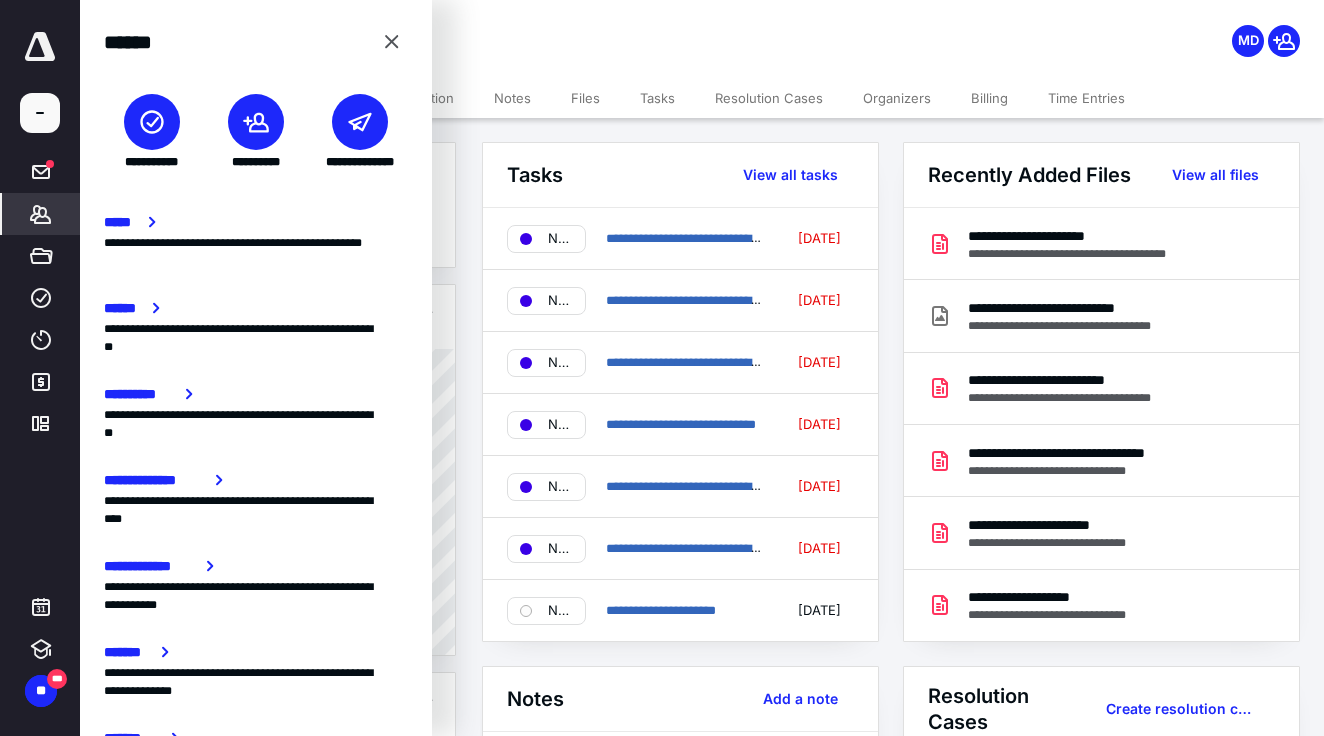 click at bounding box center (152, 122) 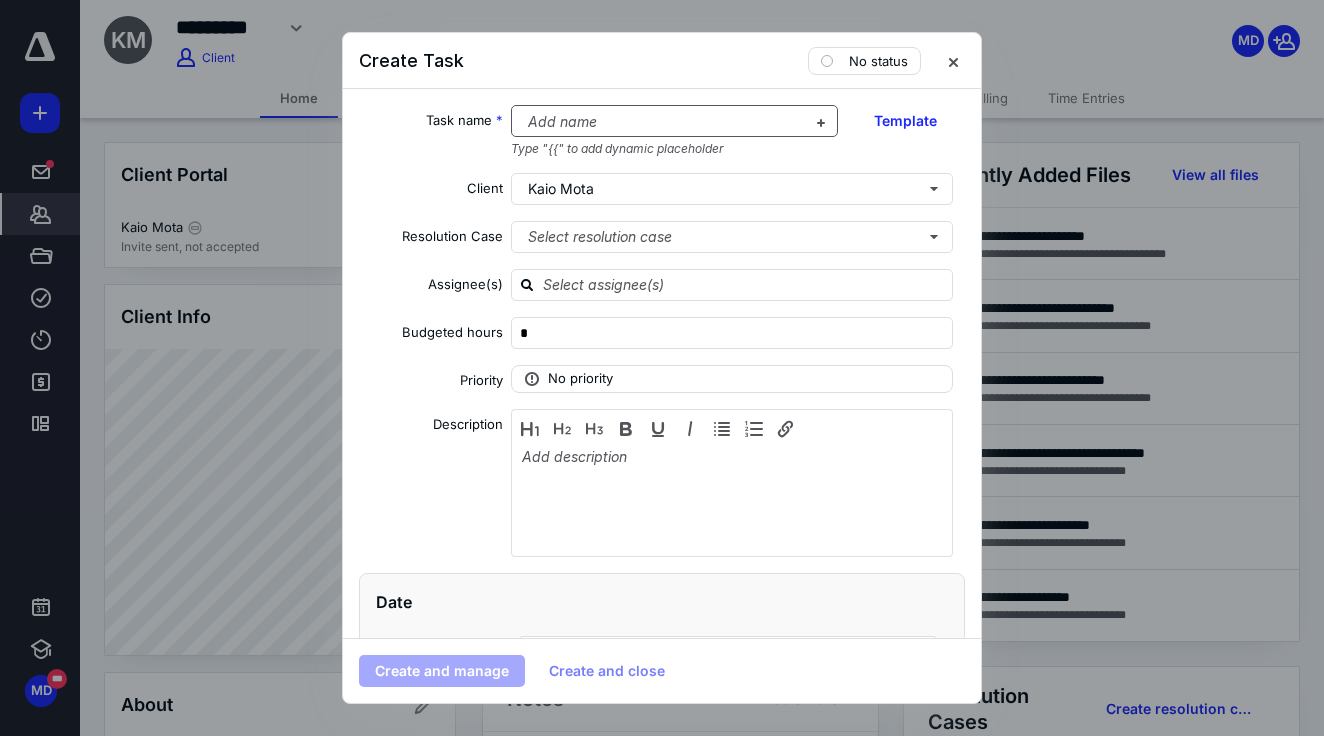 click at bounding box center [663, 122] 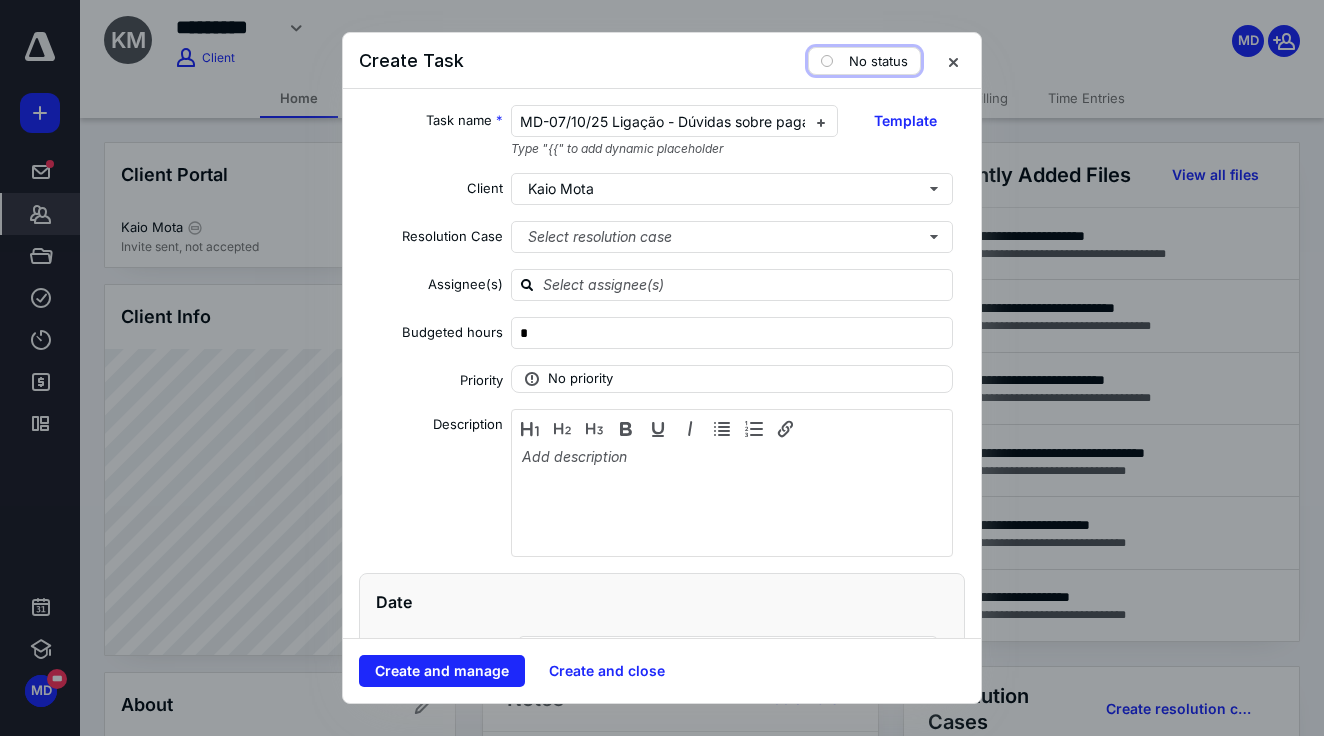 click on "No status" at bounding box center [878, 61] 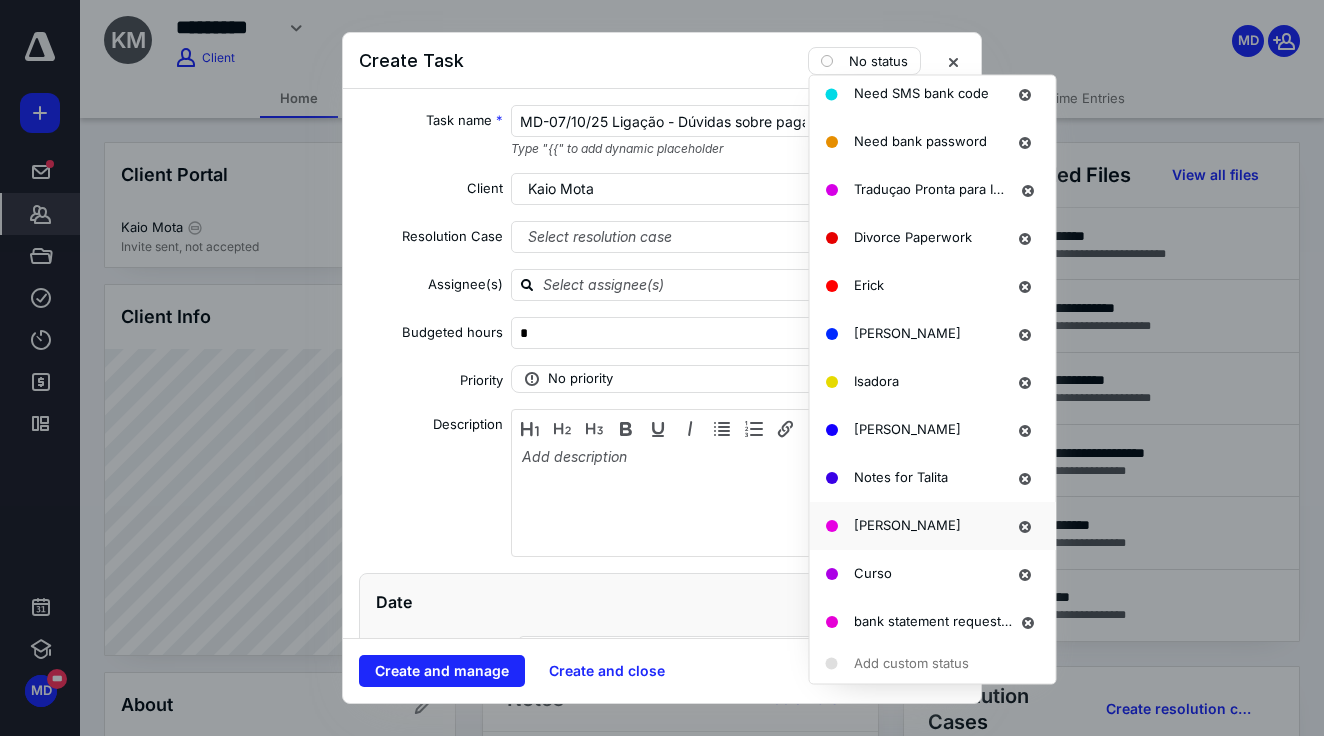 scroll, scrollTop: 1524, scrollLeft: 0, axis: vertical 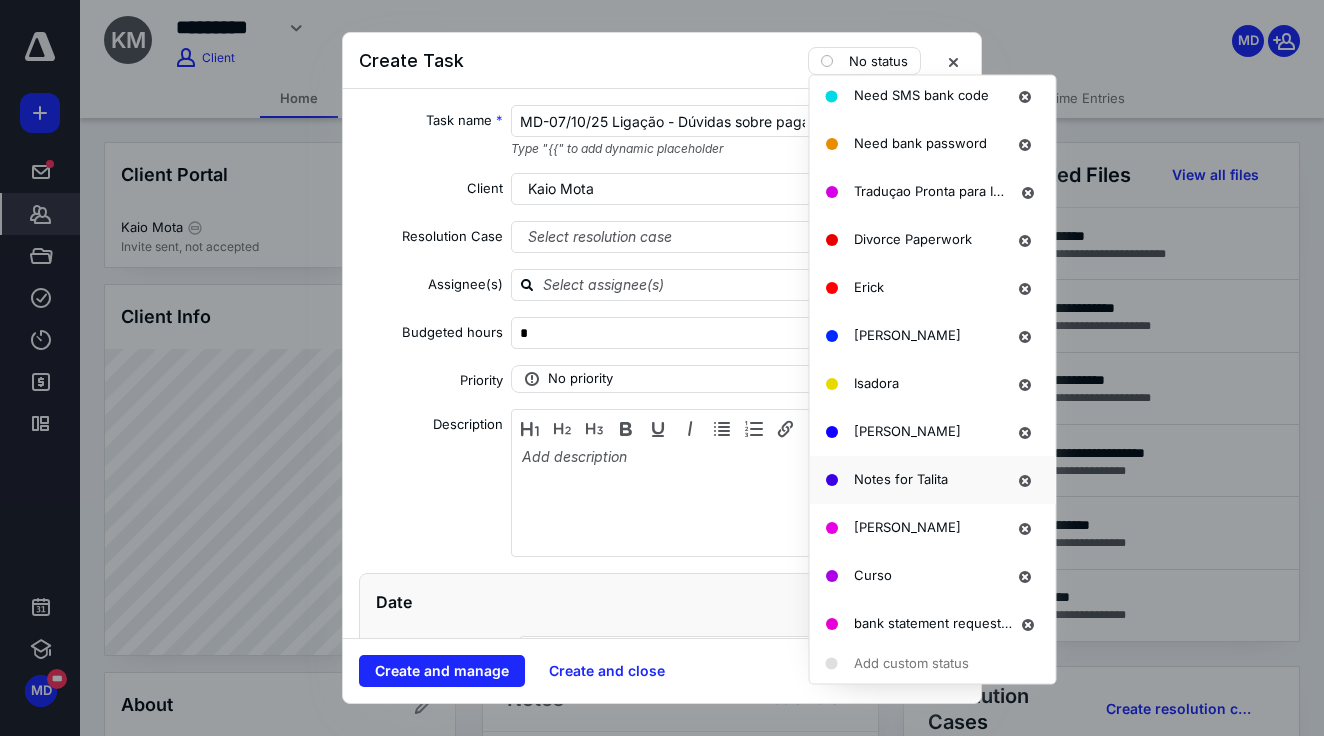 click on "Notes for Talita" at bounding box center (901, 479) 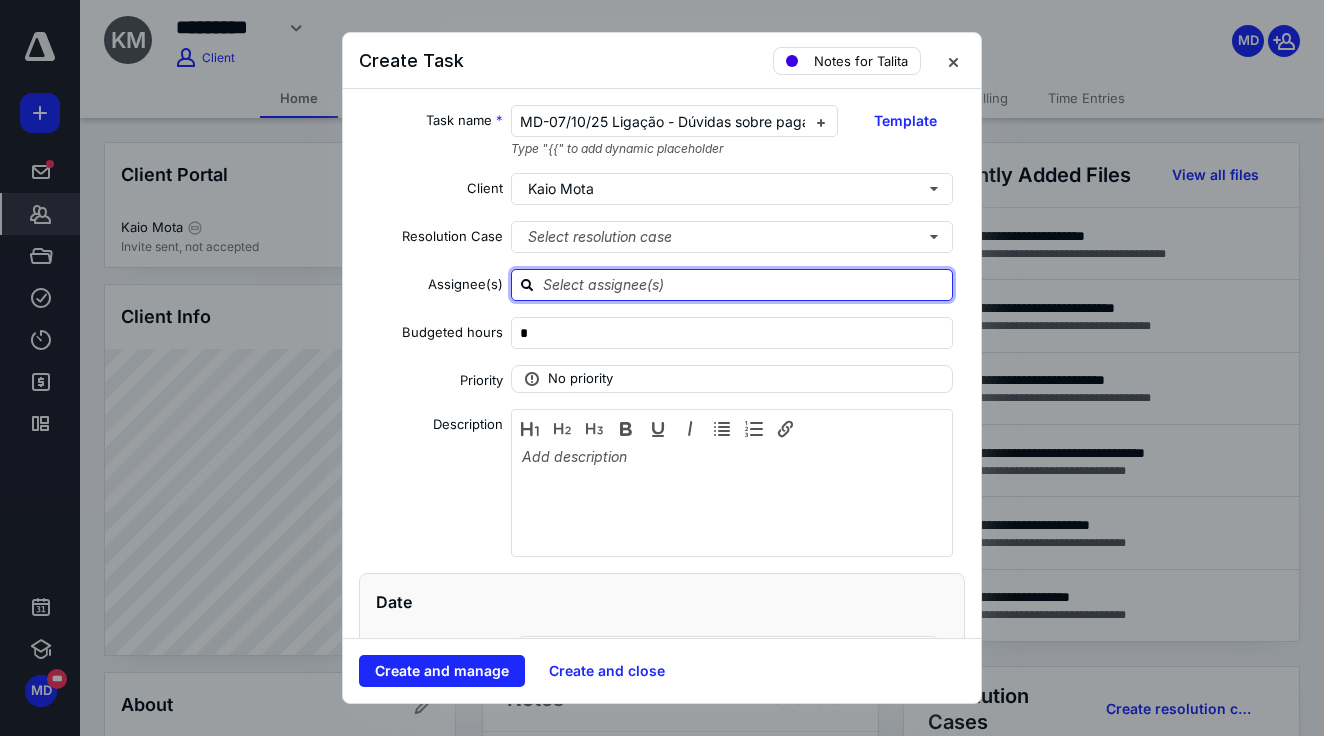 click at bounding box center [744, 284] 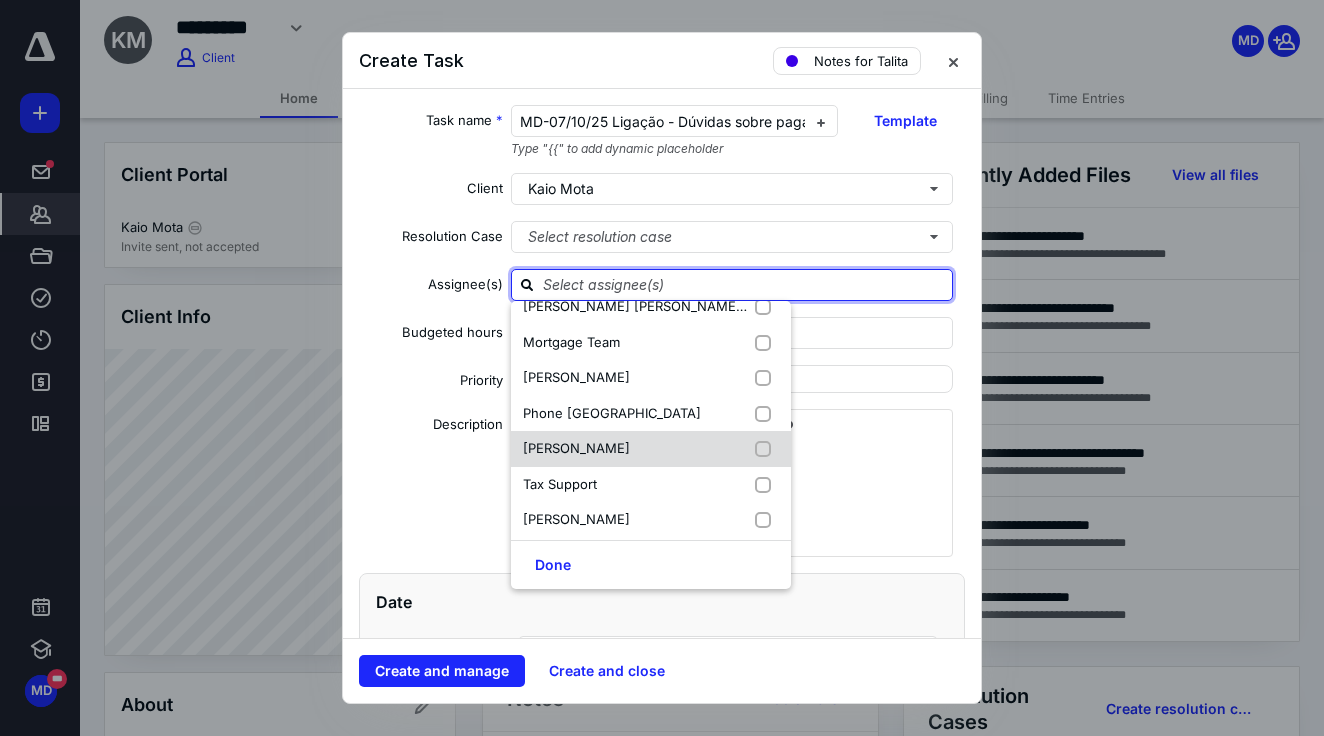 scroll, scrollTop: 302, scrollLeft: 0, axis: vertical 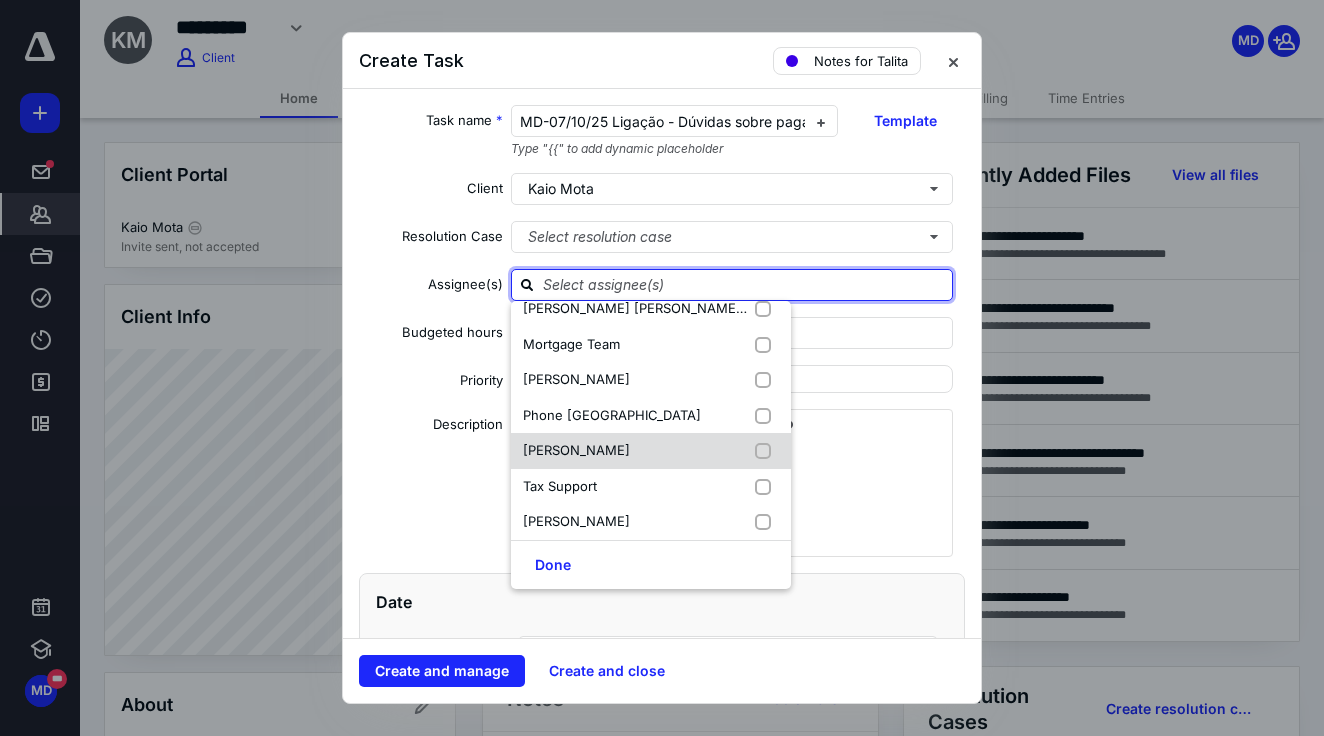 click on "Talita Camilo" at bounding box center (651, 451) 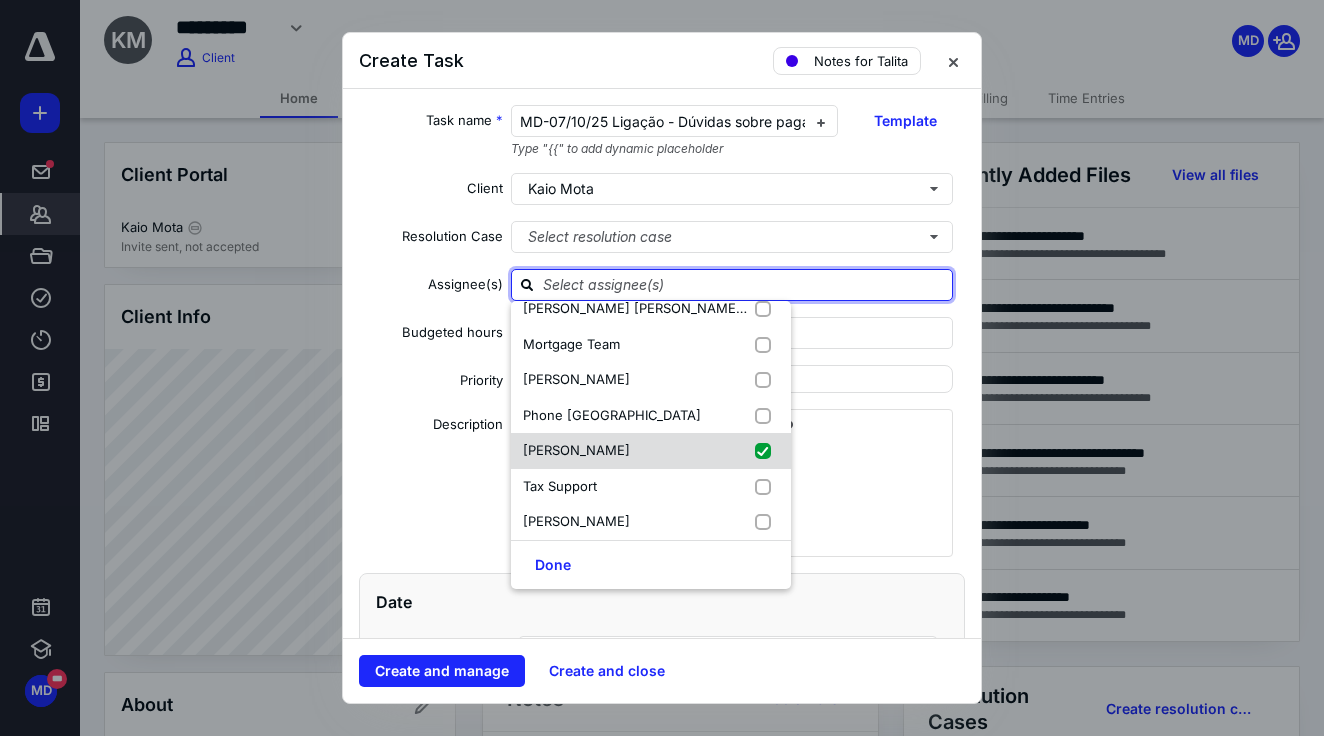 checkbox on "true" 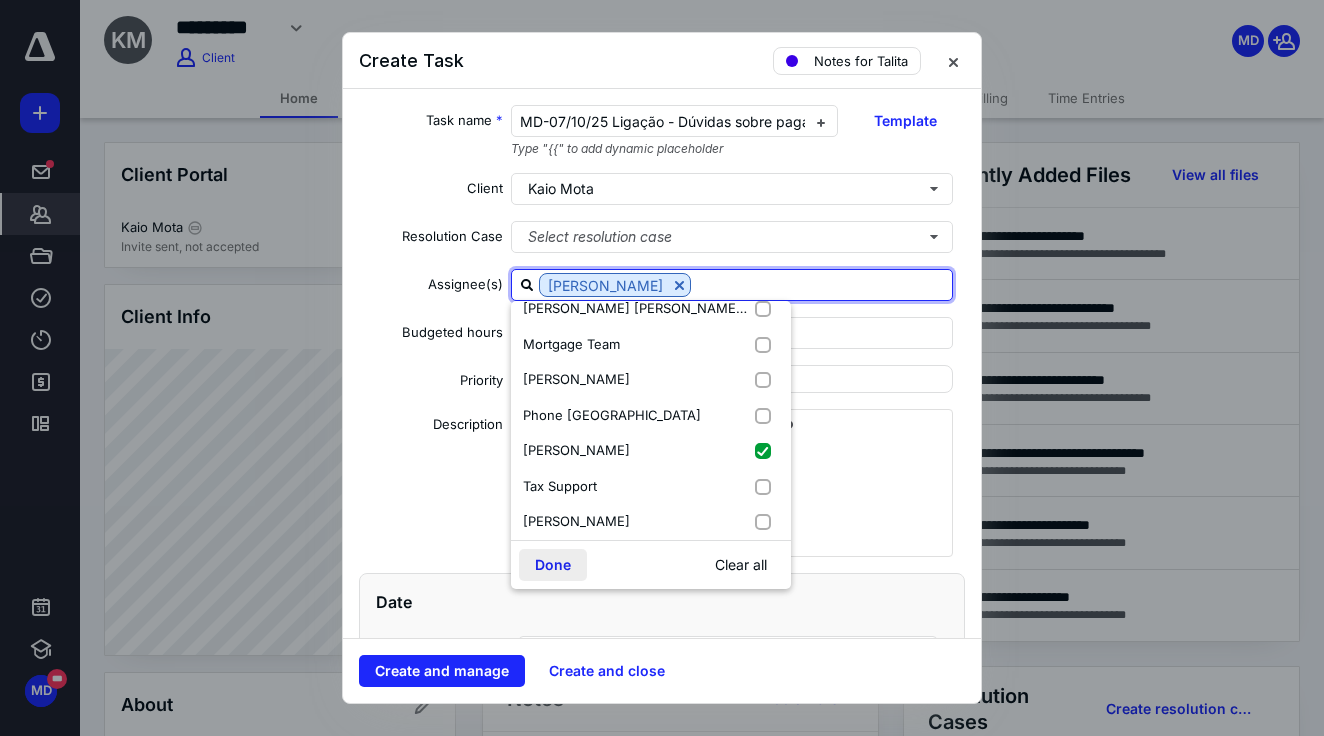 click on "Done" at bounding box center [553, 565] 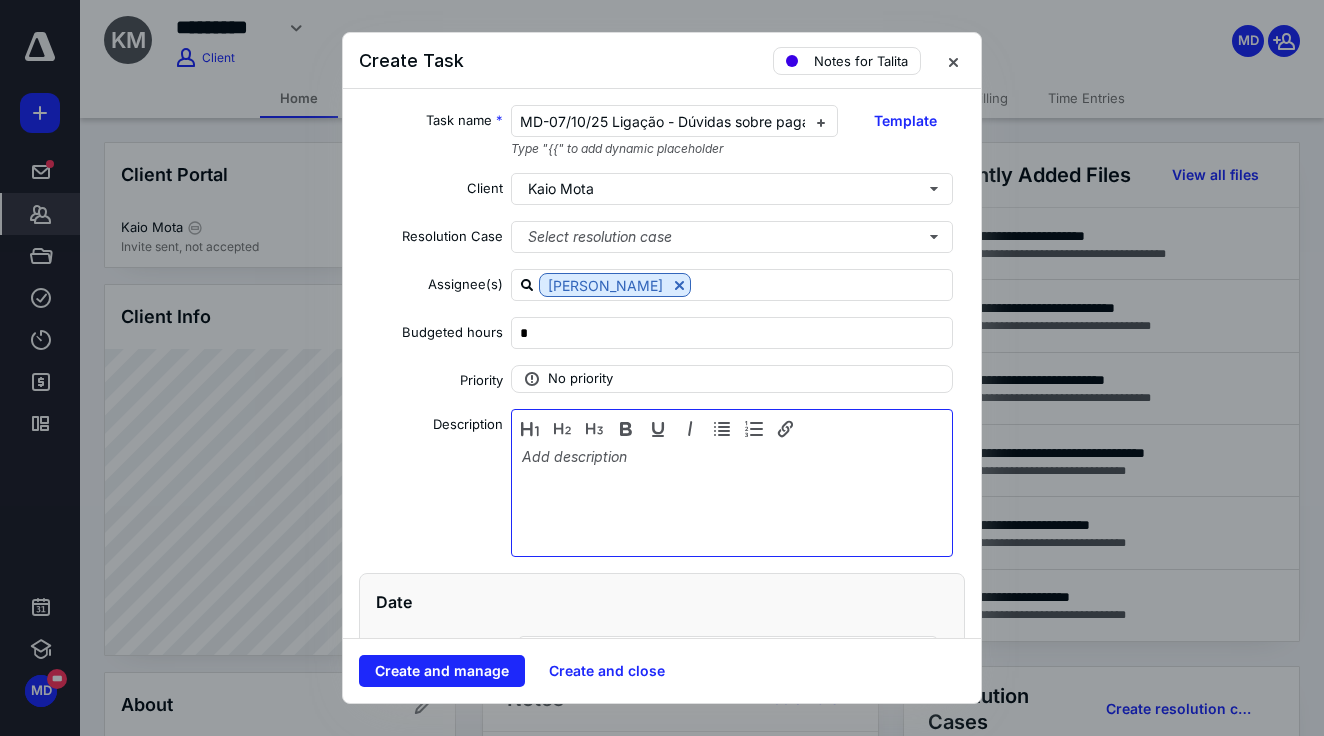 click at bounding box center (732, 498) 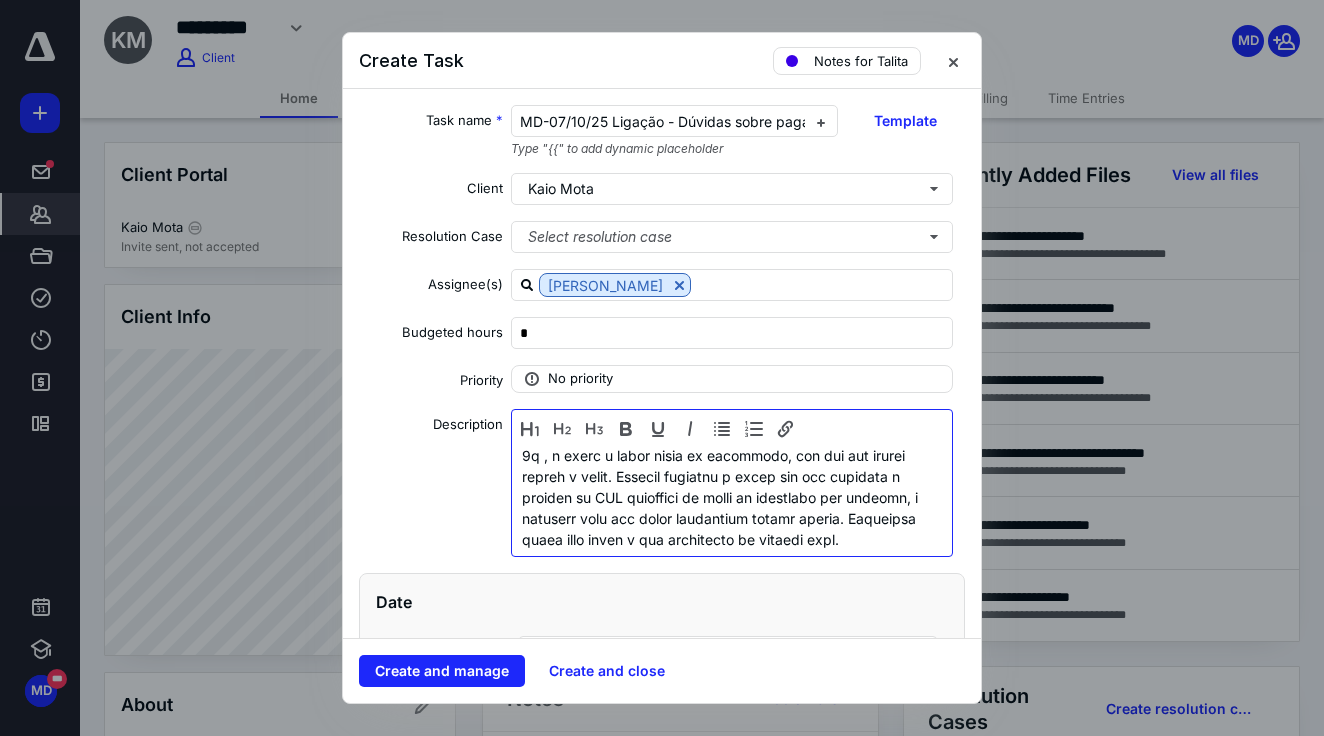 scroll, scrollTop: 338, scrollLeft: 0, axis: vertical 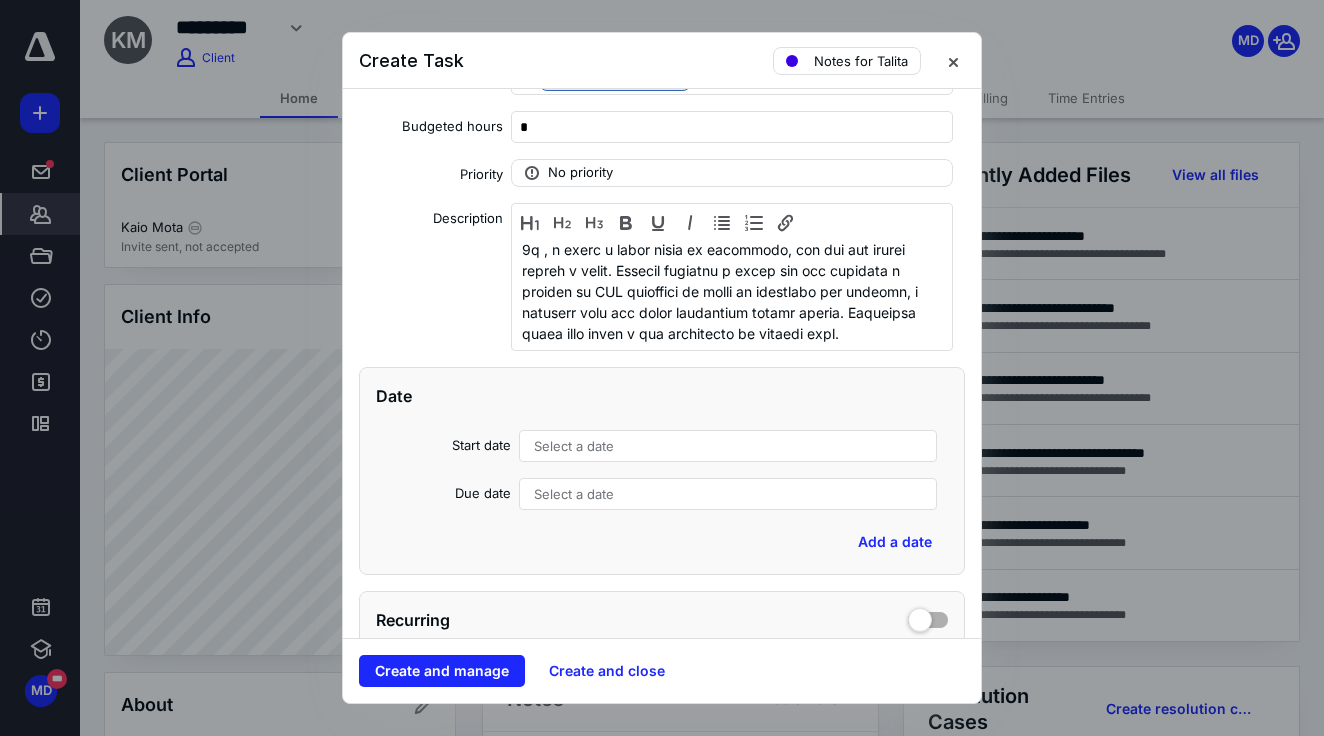 click on "Select a date" at bounding box center (574, 446) 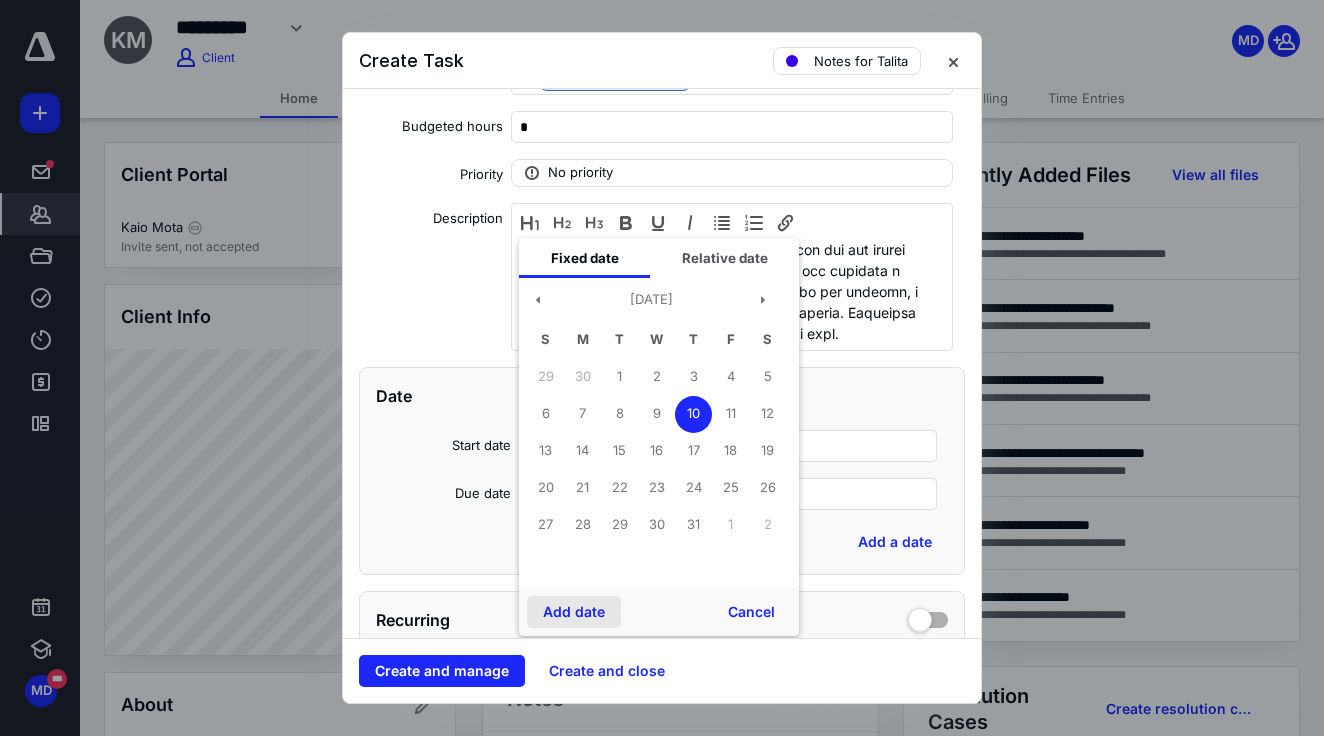 click on "Add date" at bounding box center (574, 612) 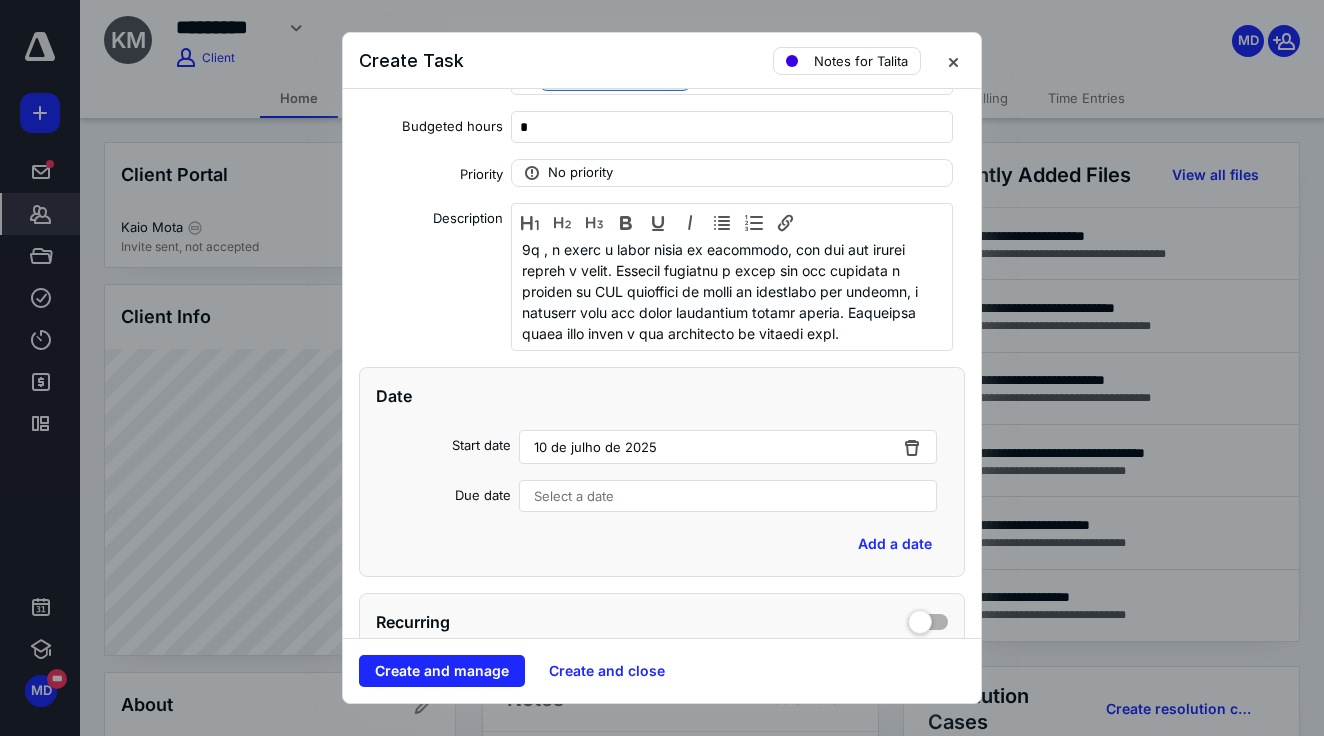 click on "Select a date" at bounding box center (728, 496) 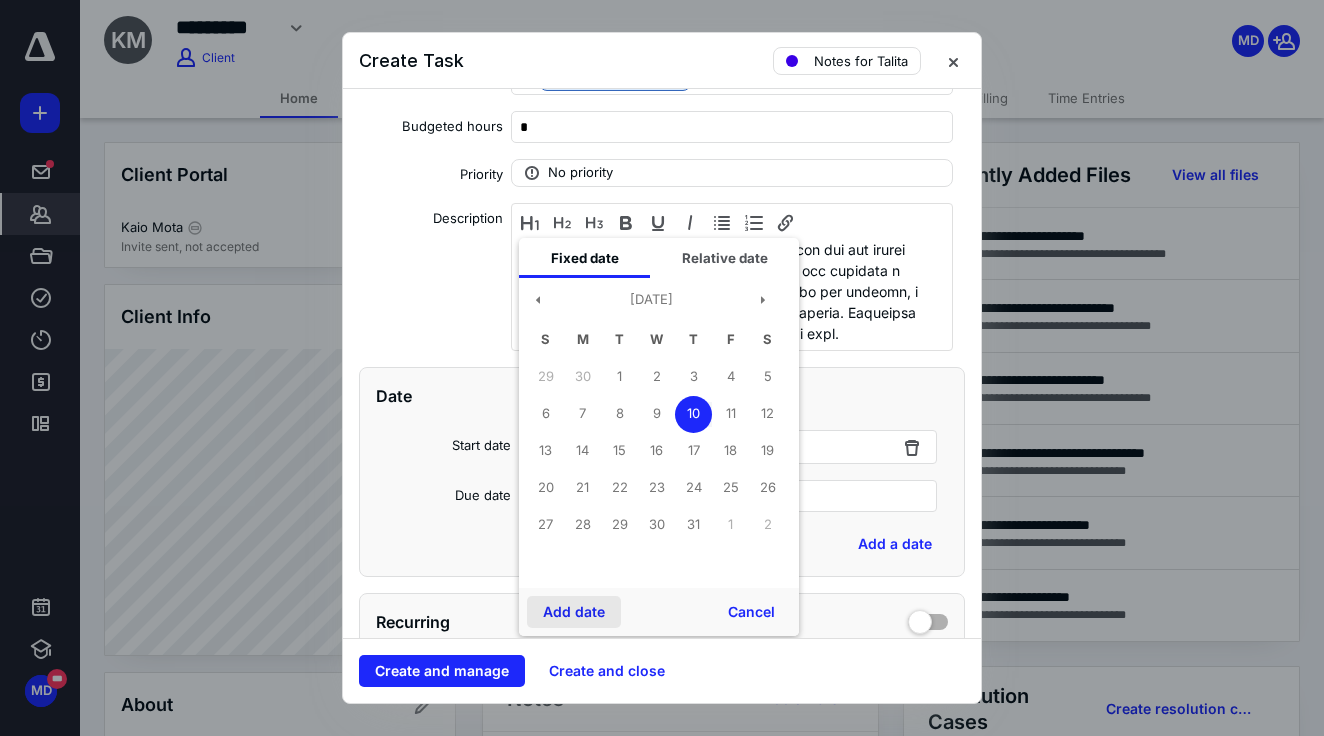 click on "Add date" at bounding box center (574, 612) 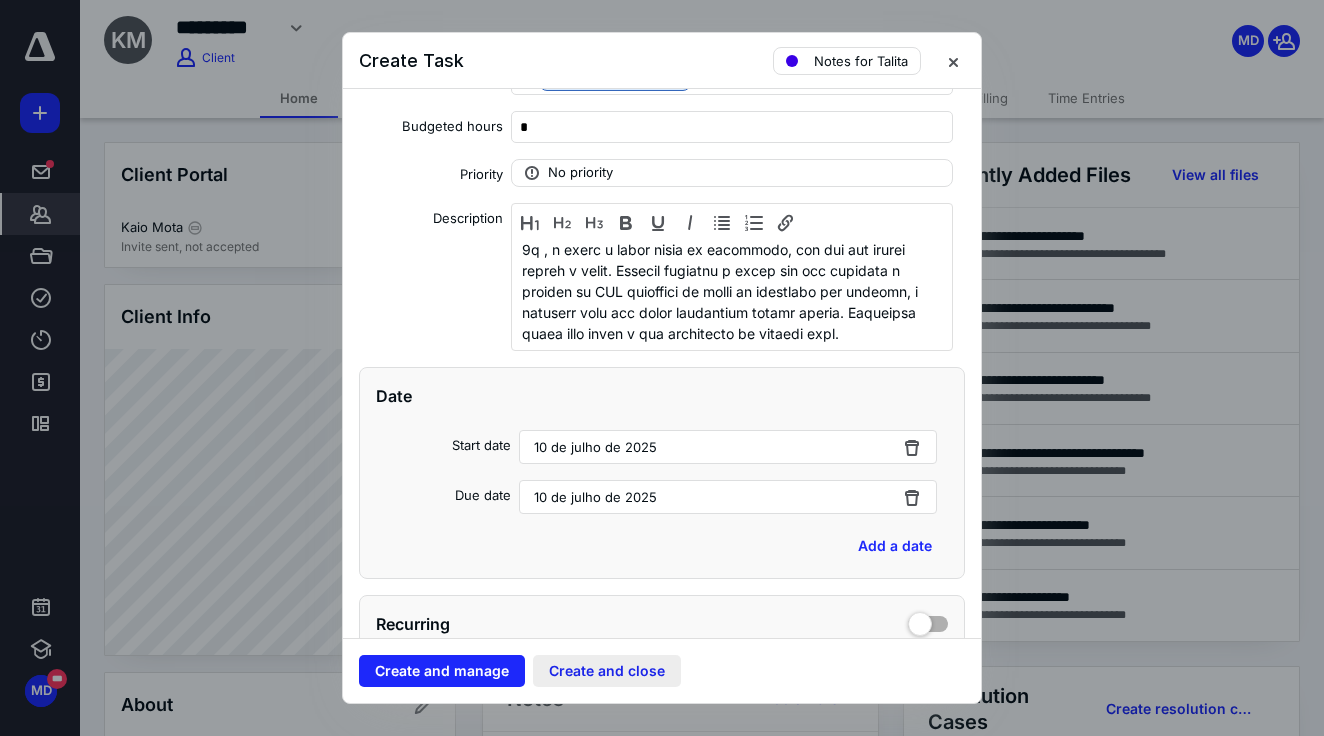 click on "Create and close" at bounding box center (607, 671) 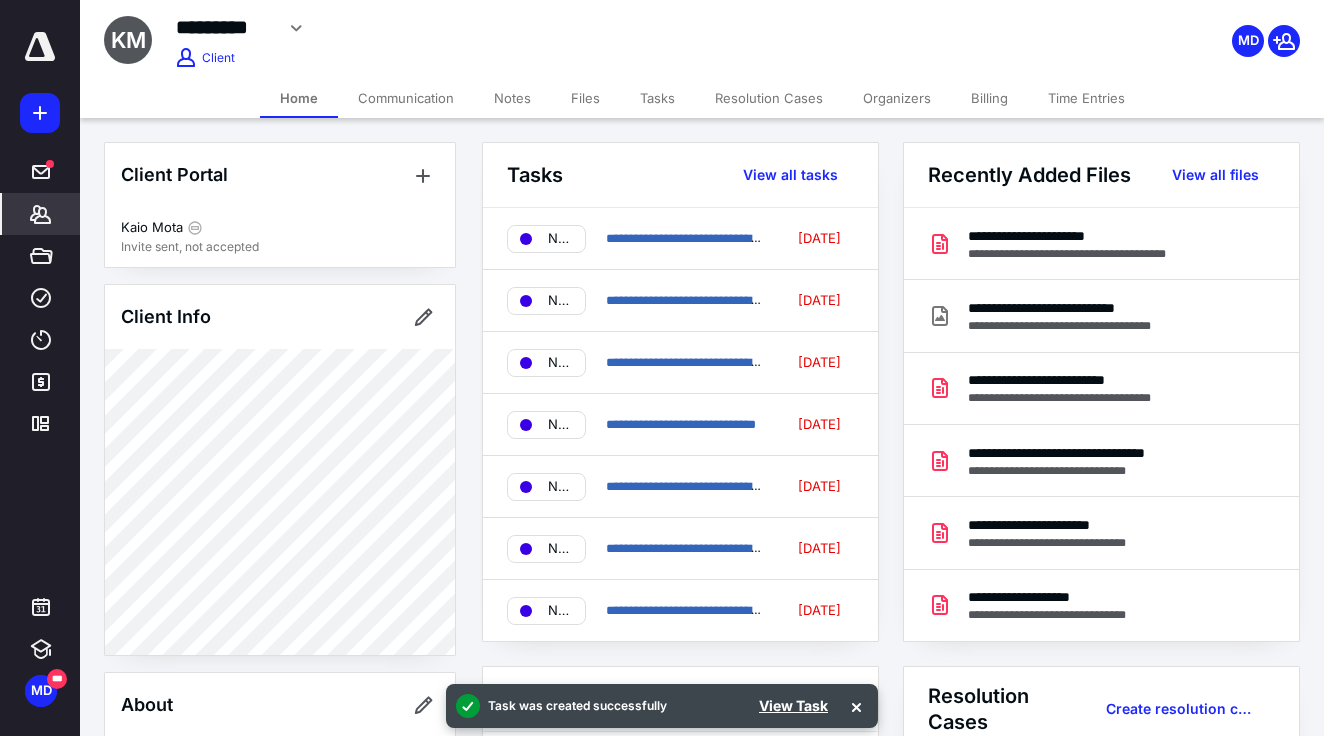 click at bounding box center [40, 47] 